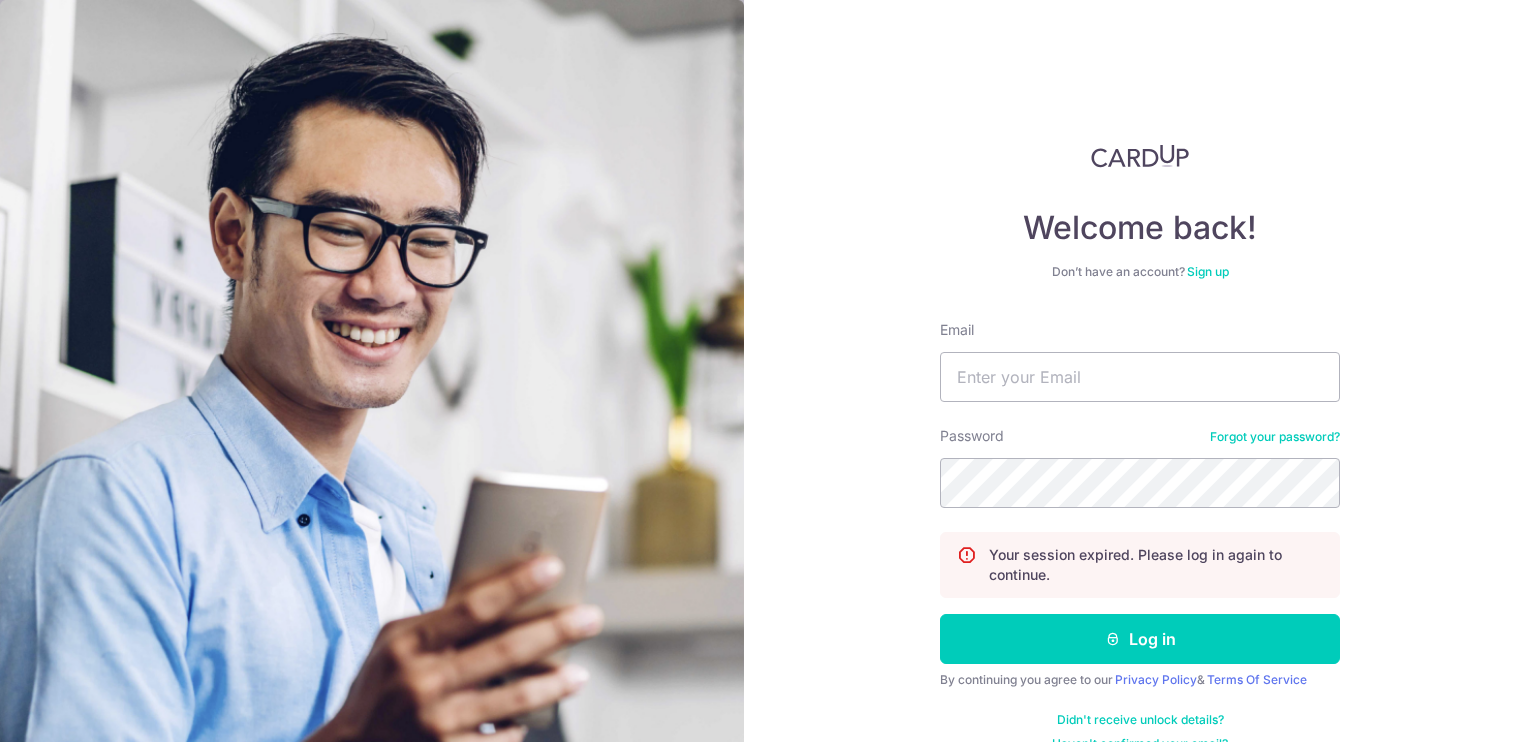 scroll, scrollTop: 0, scrollLeft: 0, axis: both 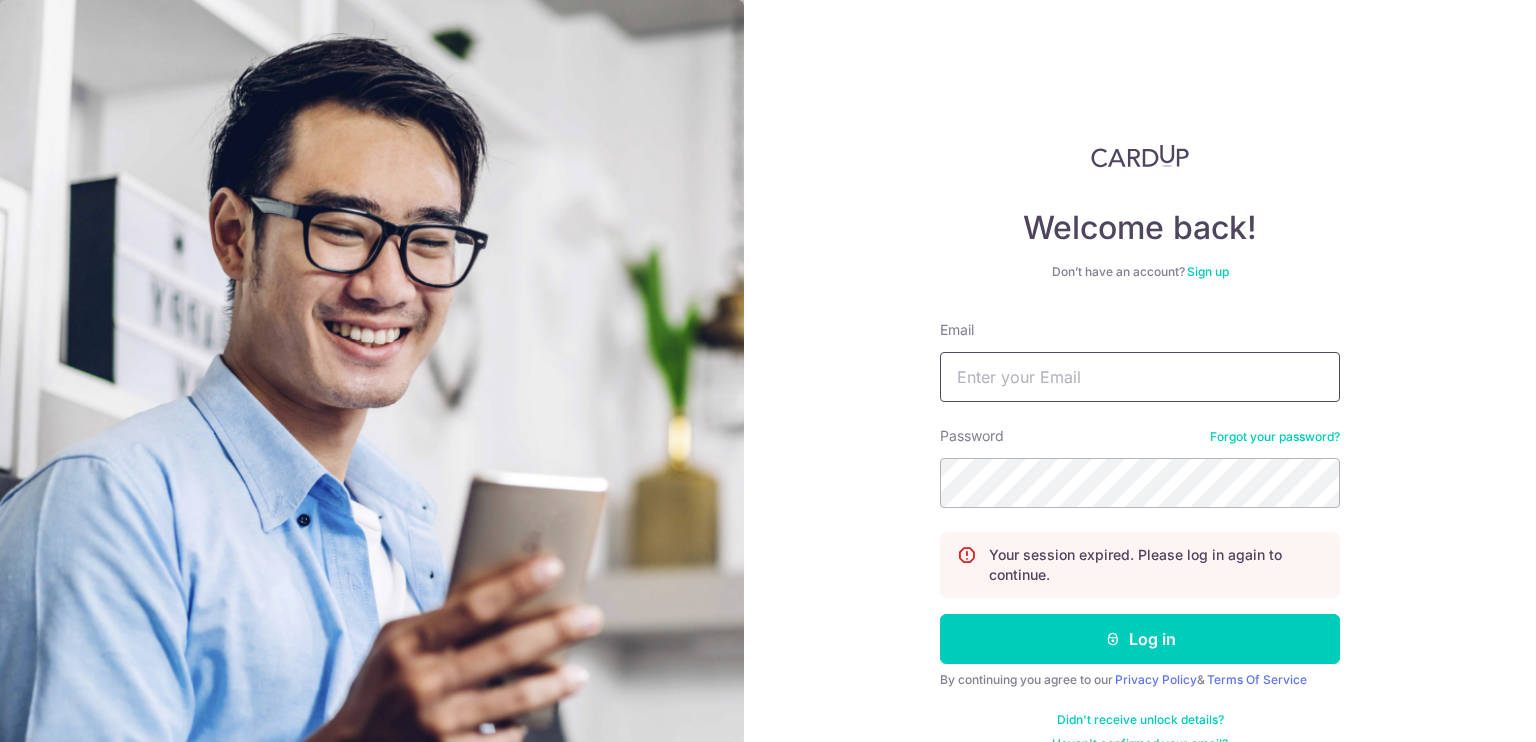 type on "pchan@farmio.io" 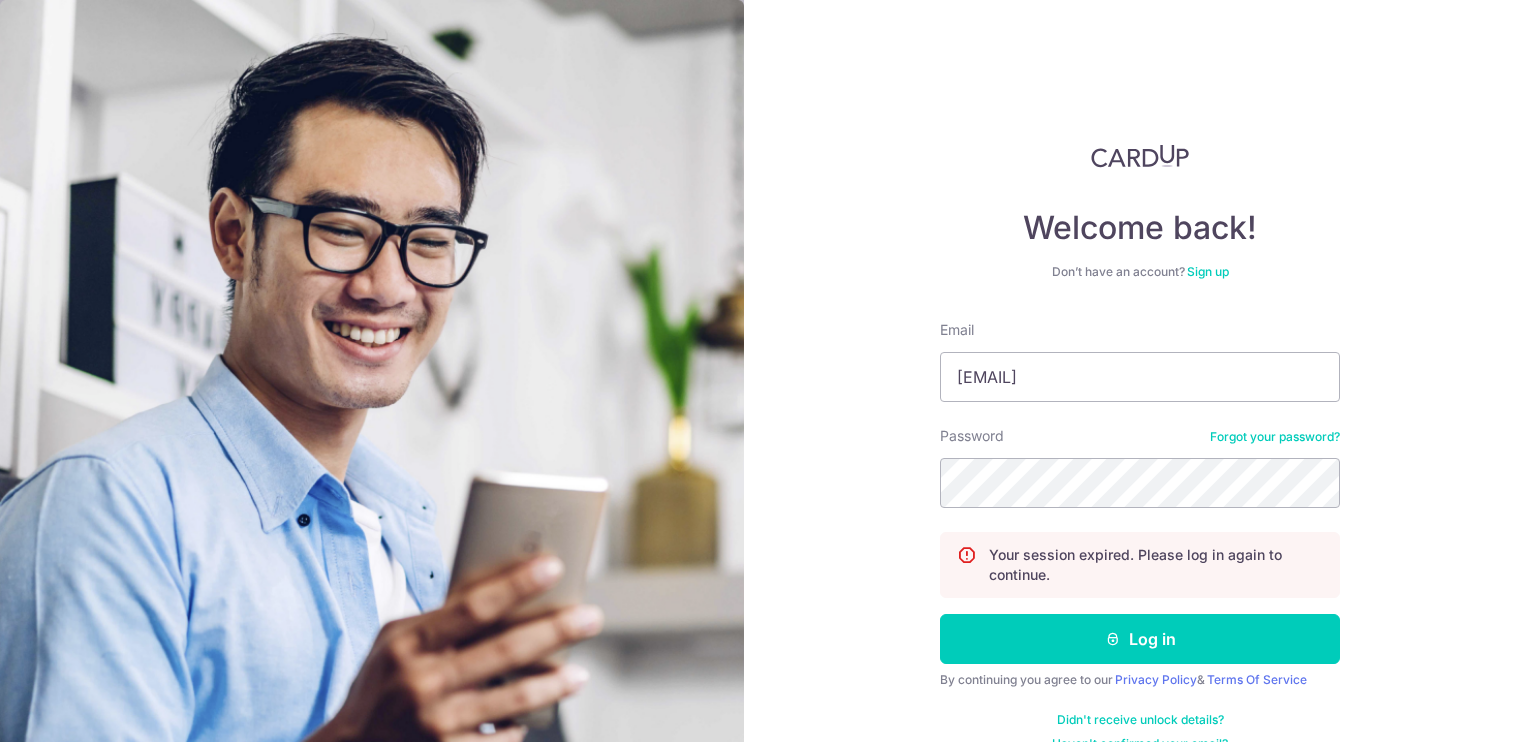 click on "Welcome back!
Don’t have an account?  Sign up
Email
pchan@farmio.io
Password
Forgot your password?
Your session expired. Please log in again to continue.
Log in
By continuing you agree to our
Privacy Policy
&  Terms Of Service
Didn't receive unlock details?
Haven't confirmed your email?" at bounding box center [1140, 371] 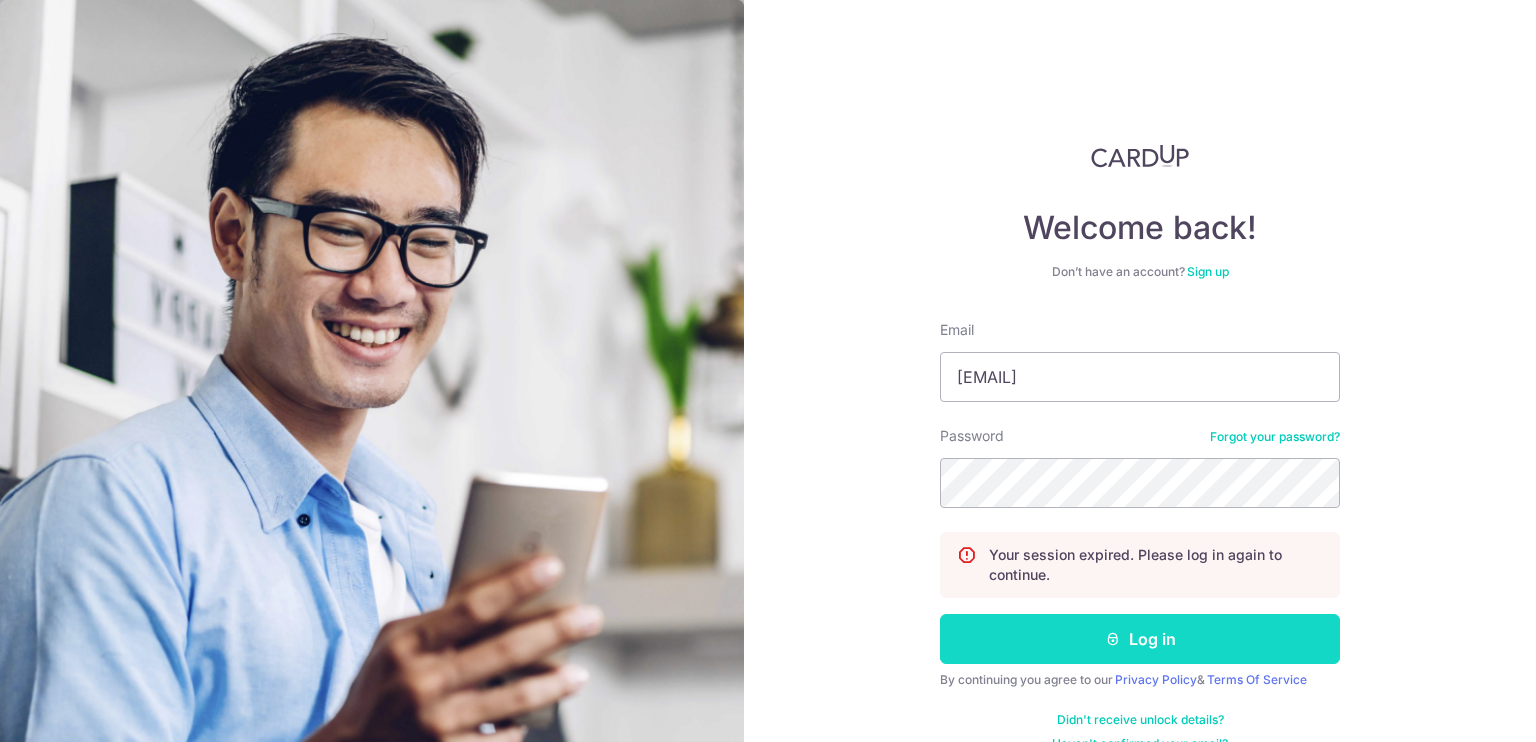 click on "Log in" at bounding box center (1140, 639) 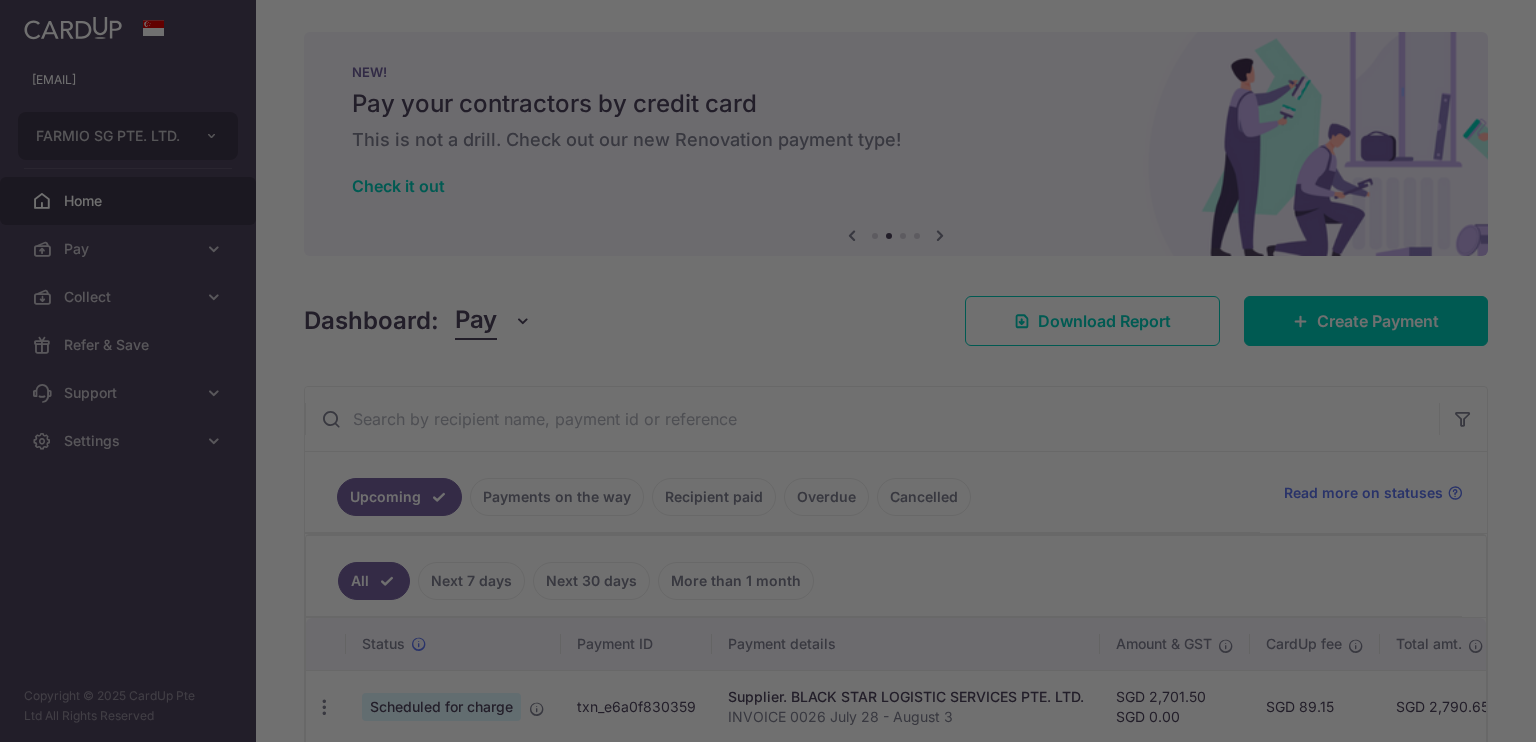 scroll, scrollTop: 0, scrollLeft: 0, axis: both 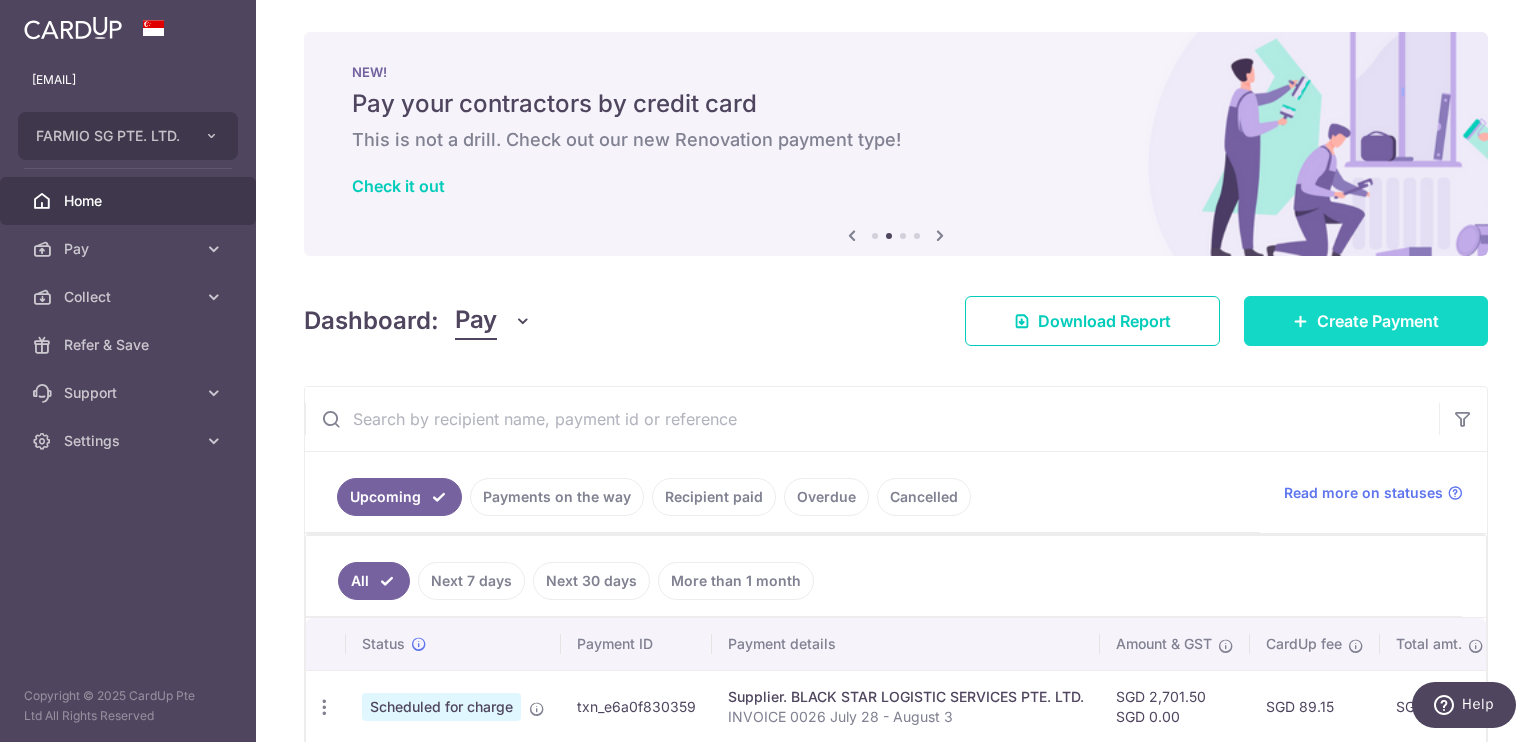 click on "Create Payment" at bounding box center [1366, 321] 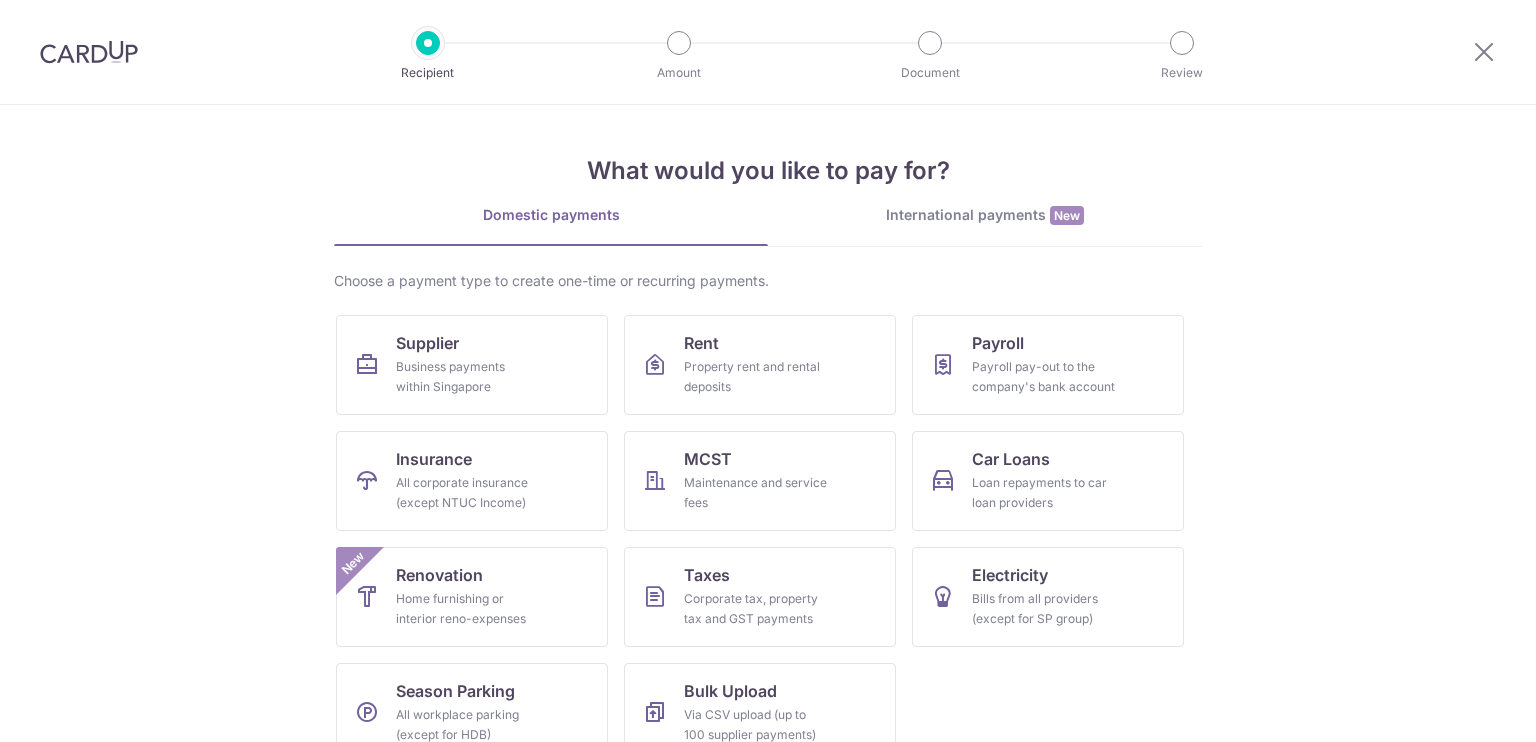 scroll, scrollTop: 0, scrollLeft: 0, axis: both 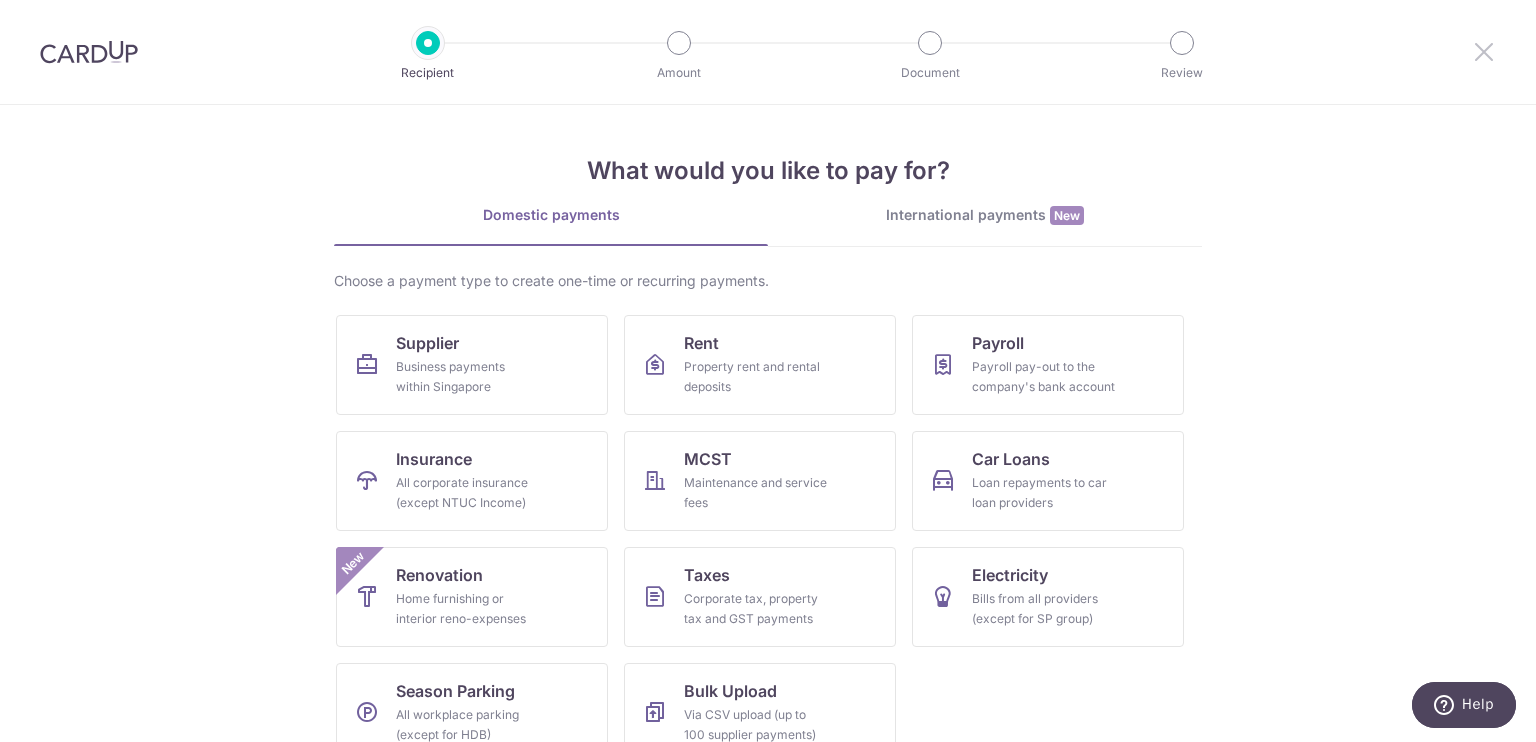click at bounding box center [1484, 51] 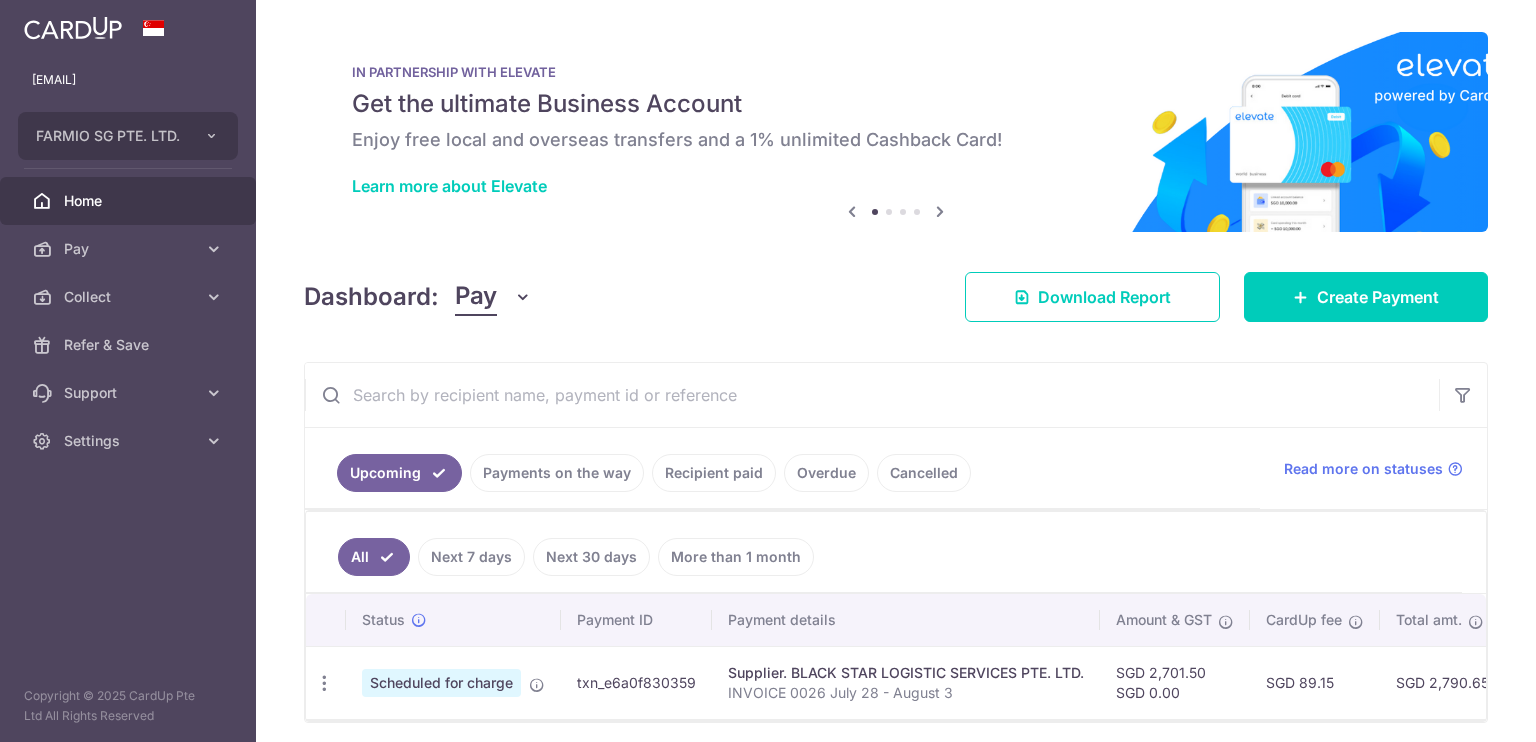 scroll, scrollTop: 0, scrollLeft: 0, axis: both 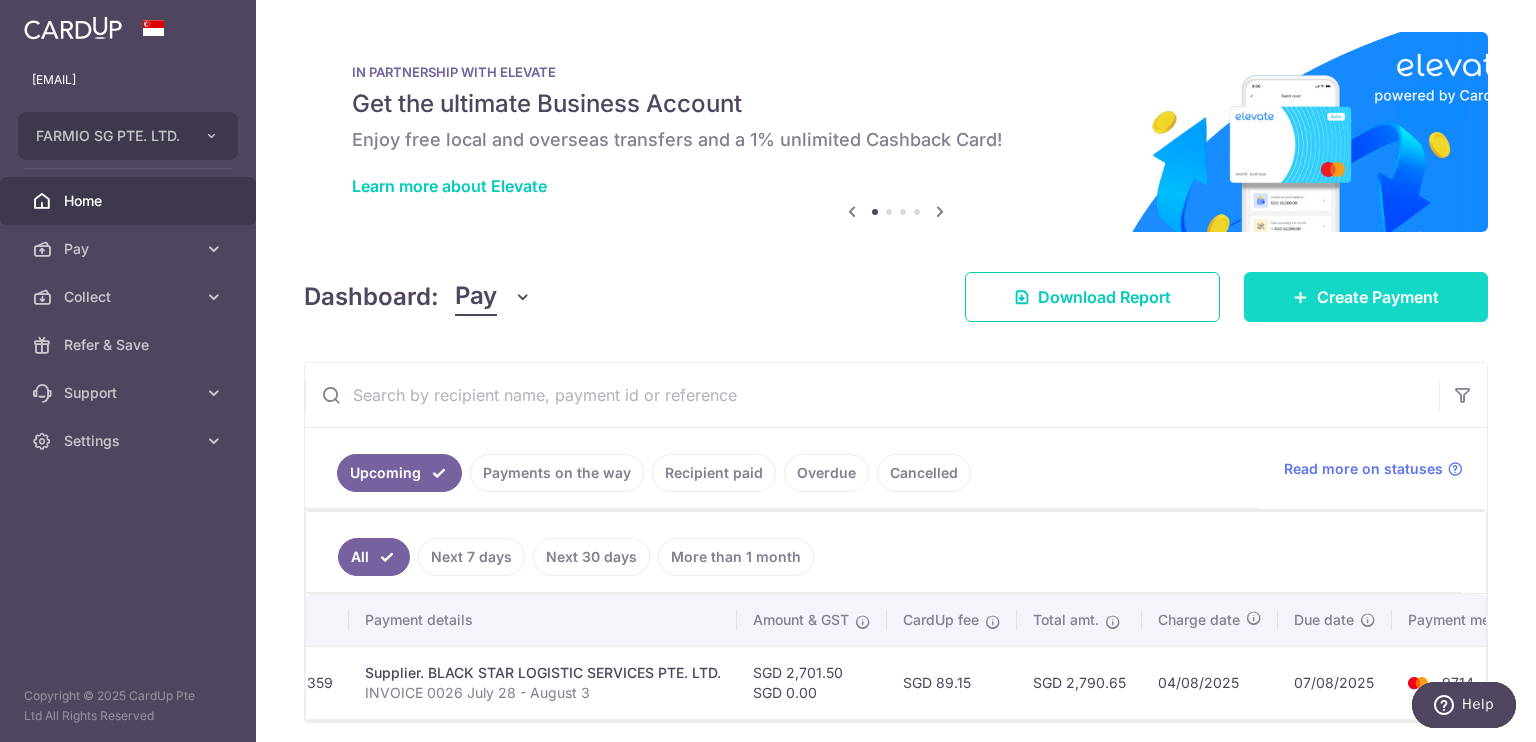 click on "Create Payment" at bounding box center [1366, 297] 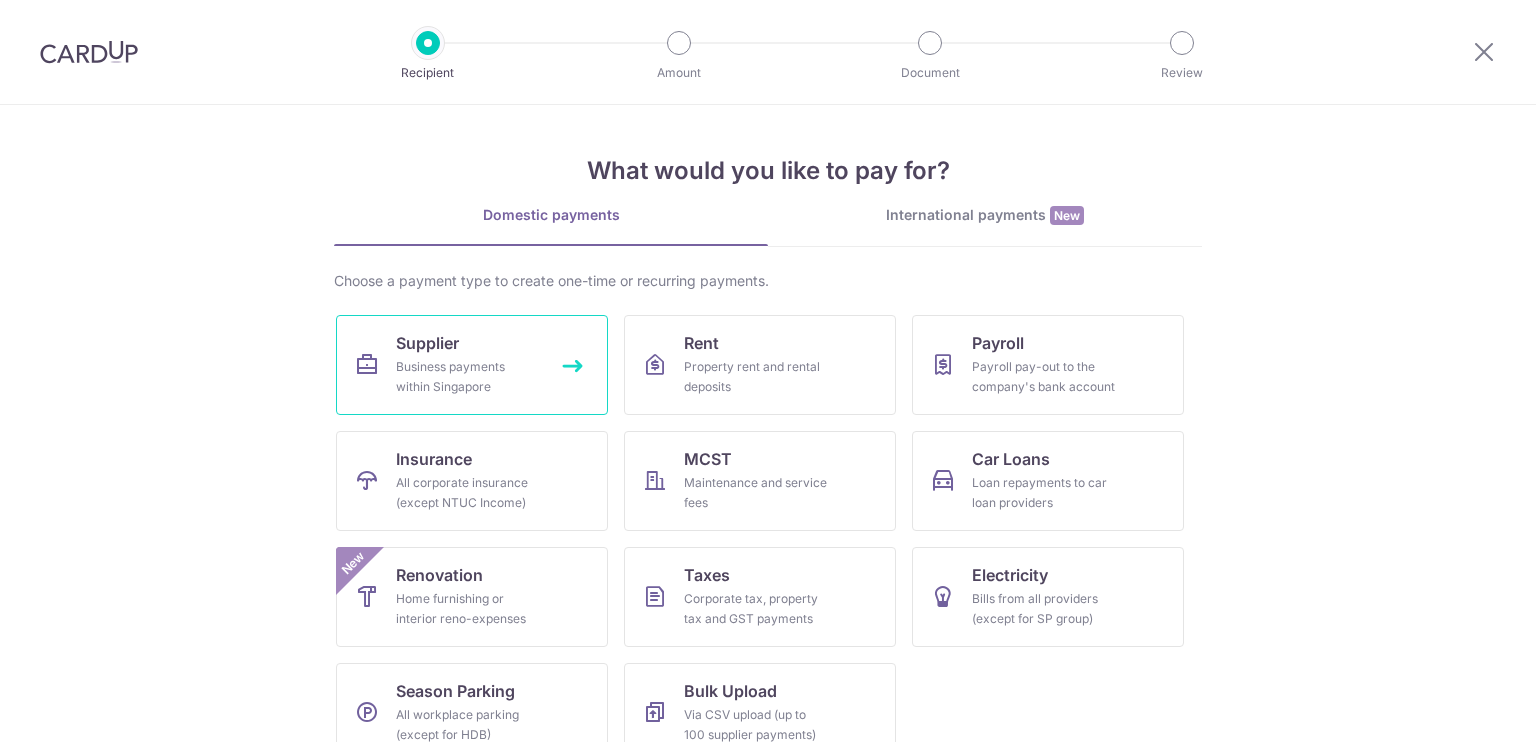 scroll, scrollTop: 0, scrollLeft: 0, axis: both 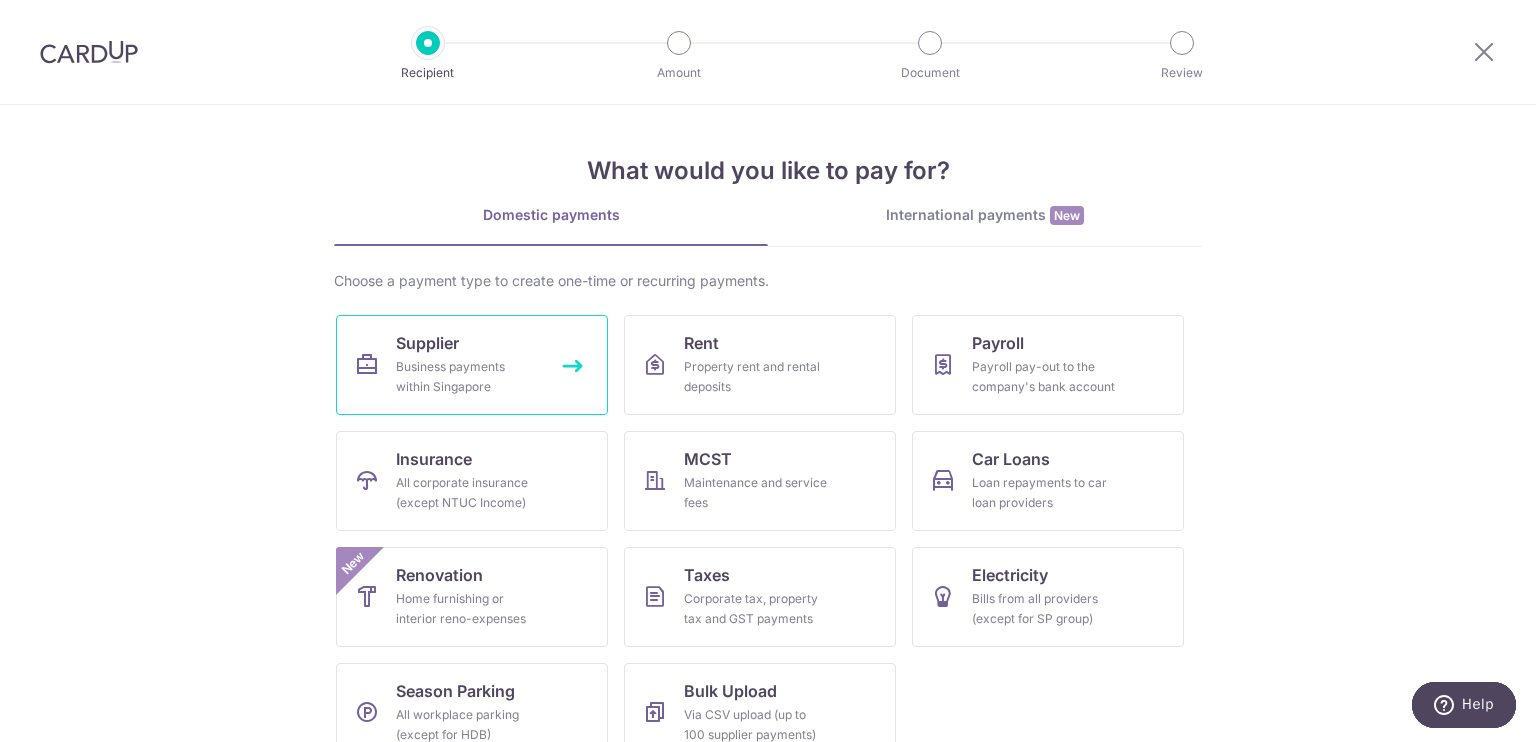 click on "Business payments within Singapore" at bounding box center (468, 377) 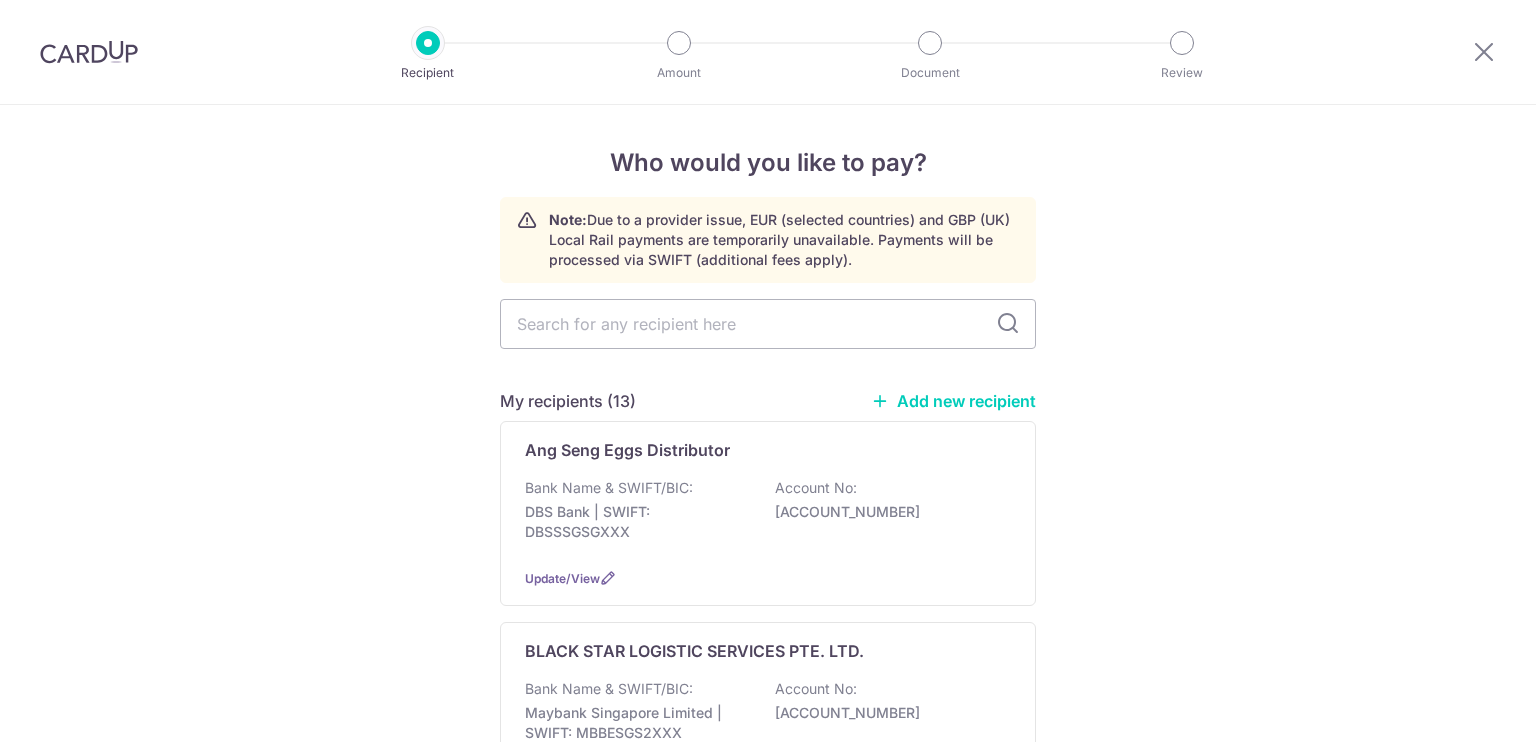 scroll, scrollTop: 0, scrollLeft: 0, axis: both 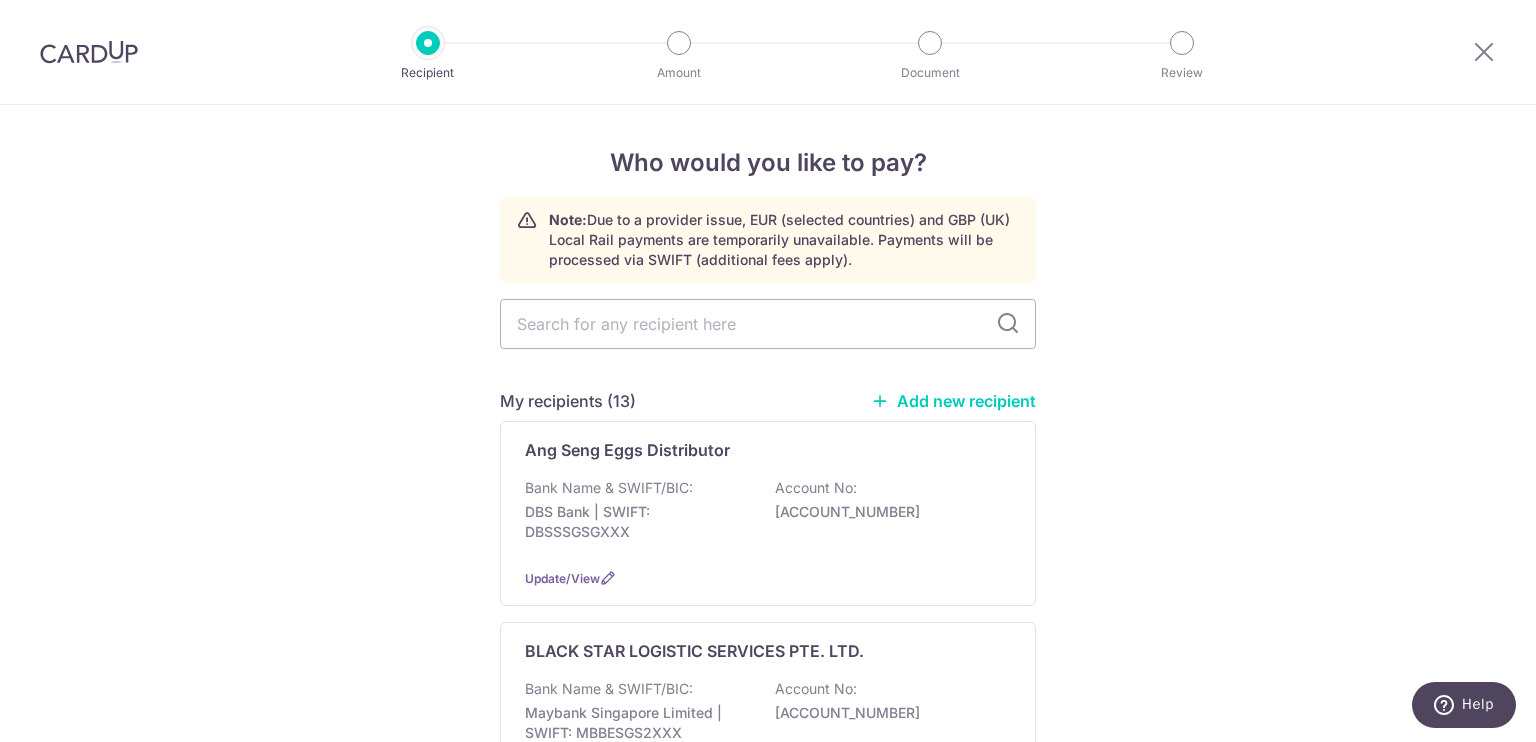 click on "Who would you like to pay?
Note:  Due to a provider issue, EUR (selected countries) and GBP (UK) Local Rail payments are temporarily unavailable. Payments will be processed via SWIFT (additional fees apply).
My recipients (13)
Add new recipient
Ang Seng Eggs Distributor
Bank Name & SWIFT/BIC:
DBS Bank | SWIFT: DBSSSGSGXXX
Account No:
0721244691
Update/View
BLACK STAR LOGISTIC SERVICES PTE. LTD.
Bank Name & SWIFT/BIC:" at bounding box center [768, 2425] 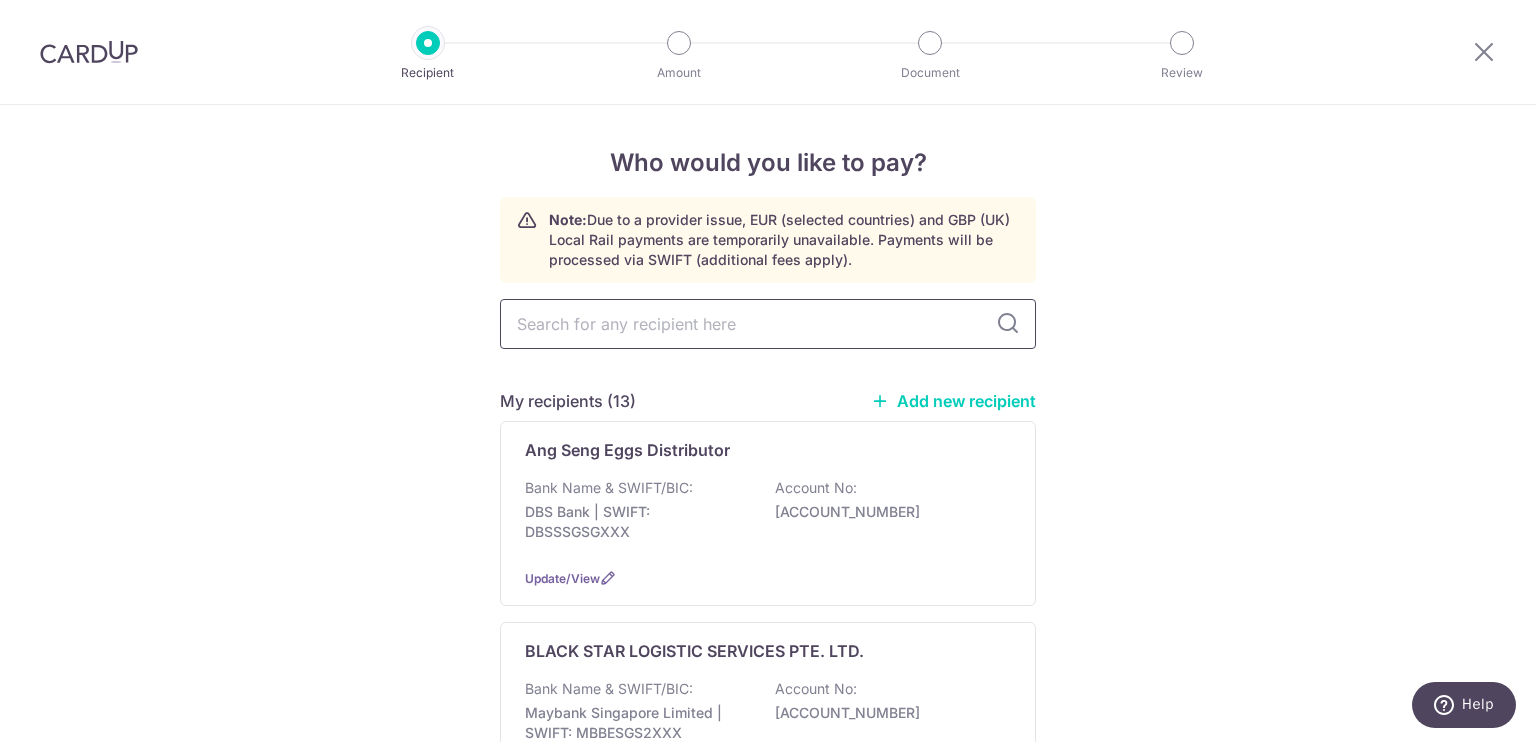 click at bounding box center [768, 324] 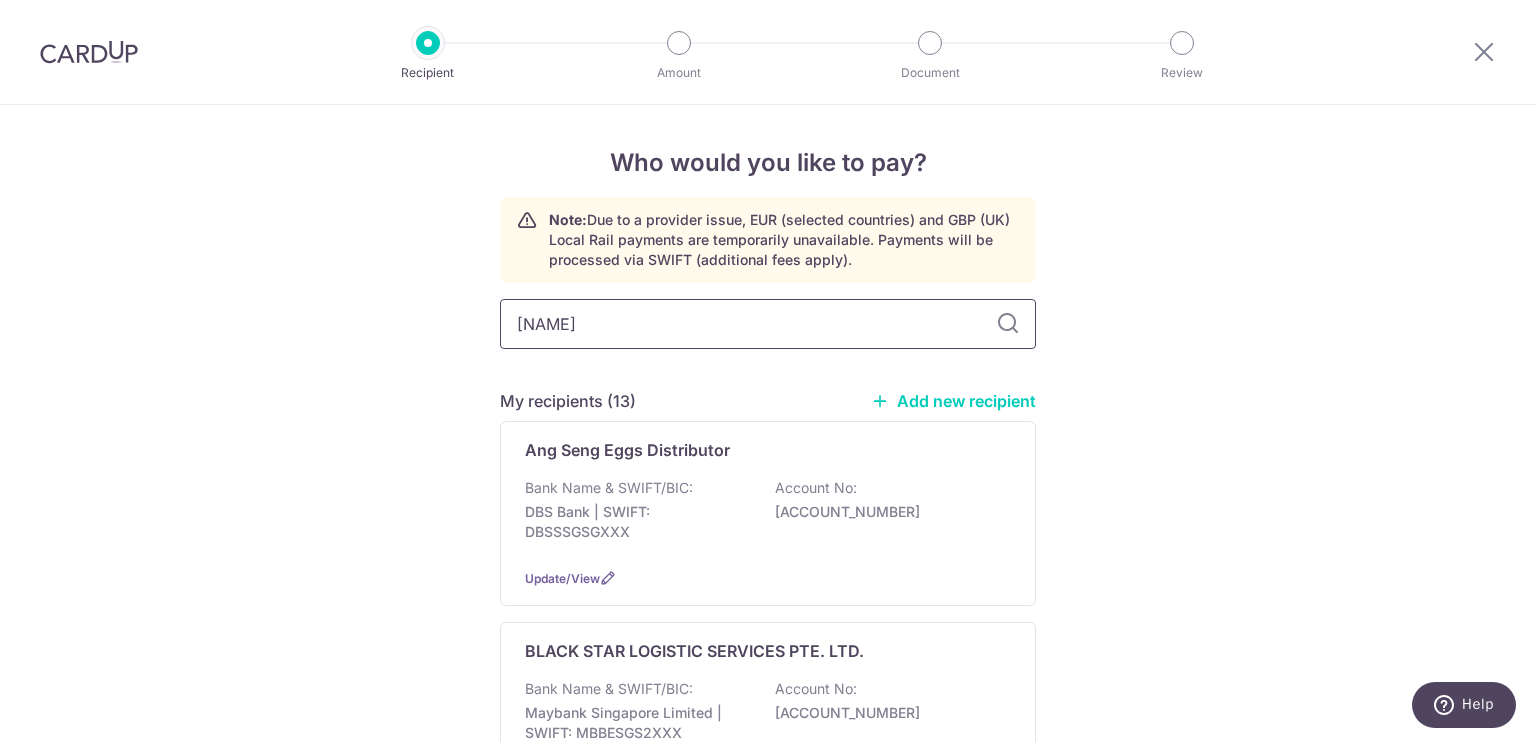 type on "wilmar" 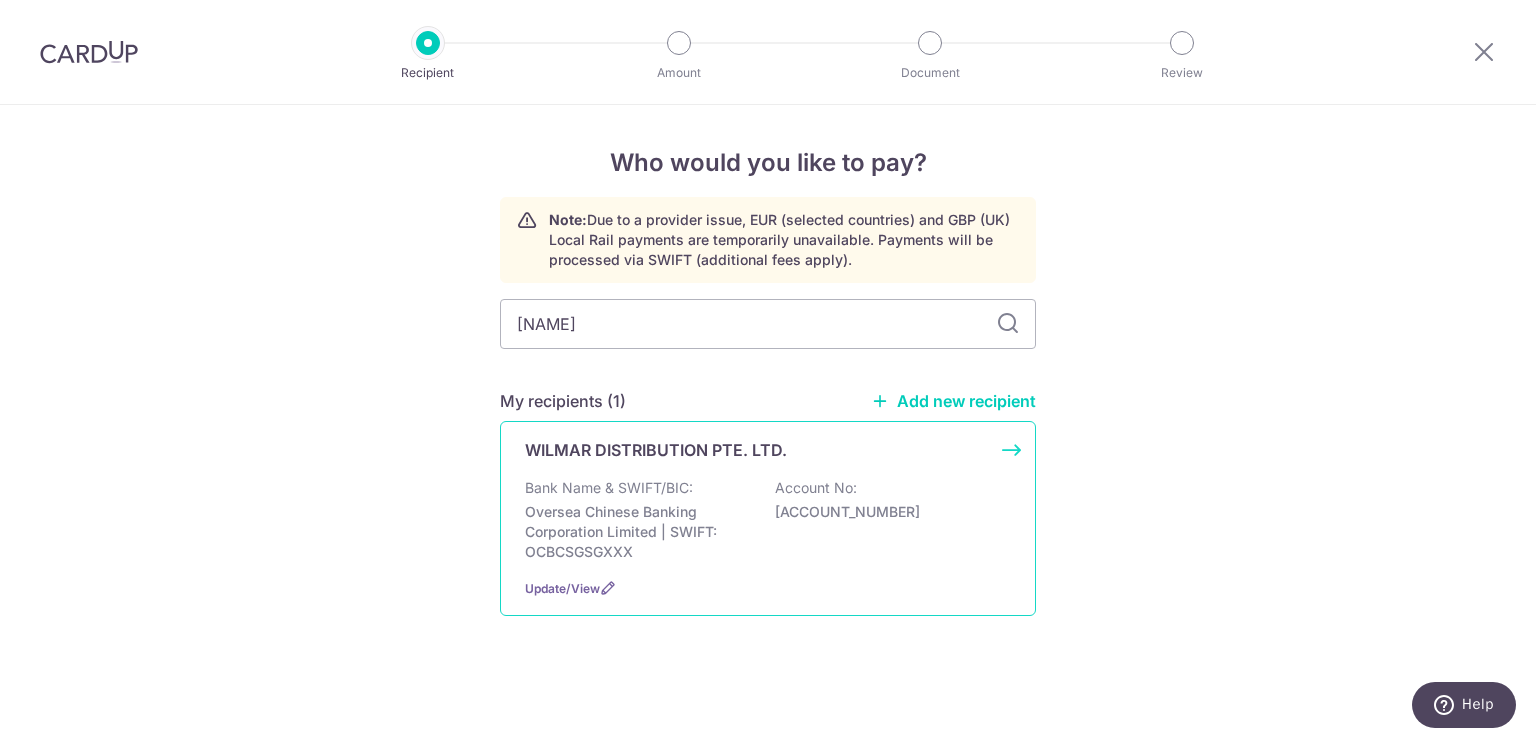 click on "Bank Name & SWIFT/BIC:" at bounding box center (609, 488) 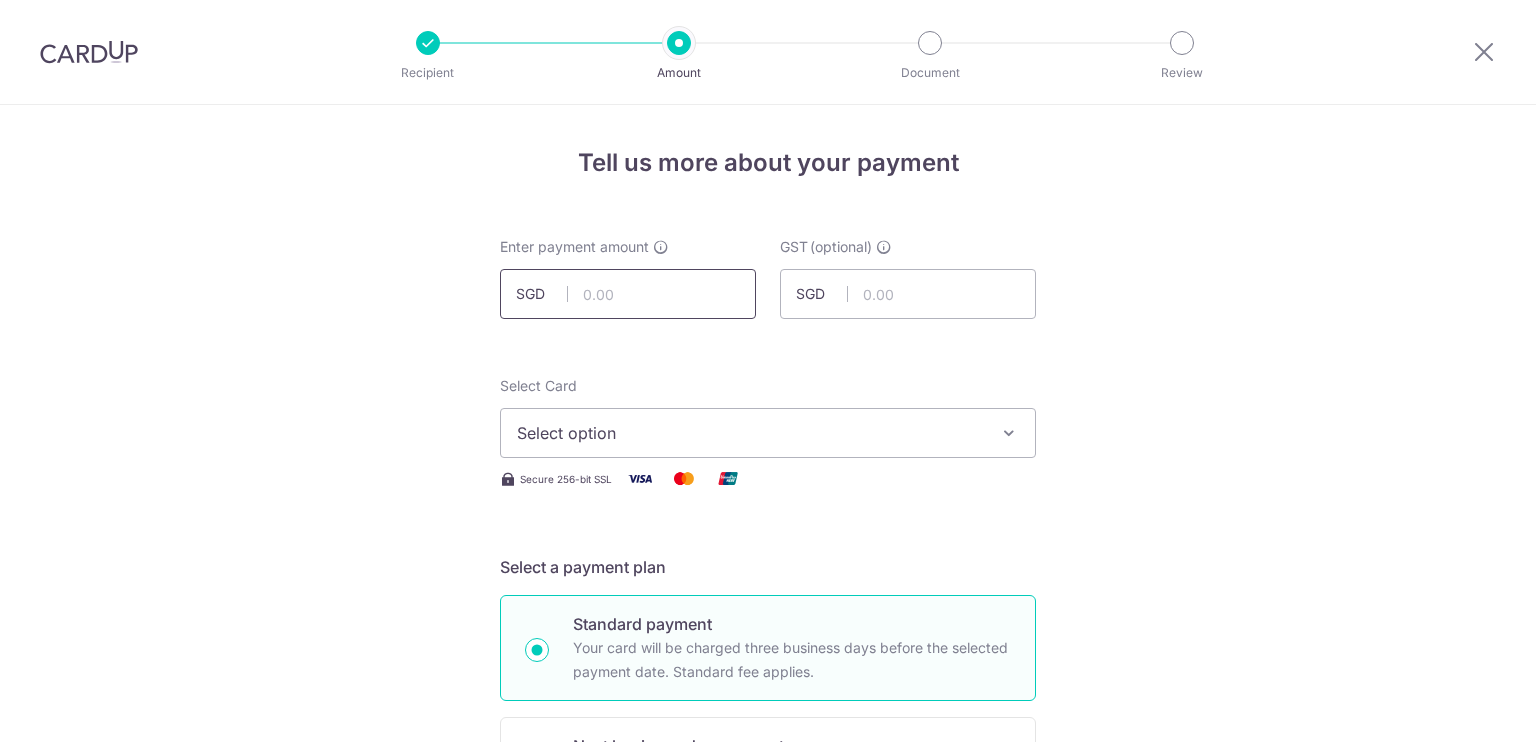 scroll, scrollTop: 0, scrollLeft: 0, axis: both 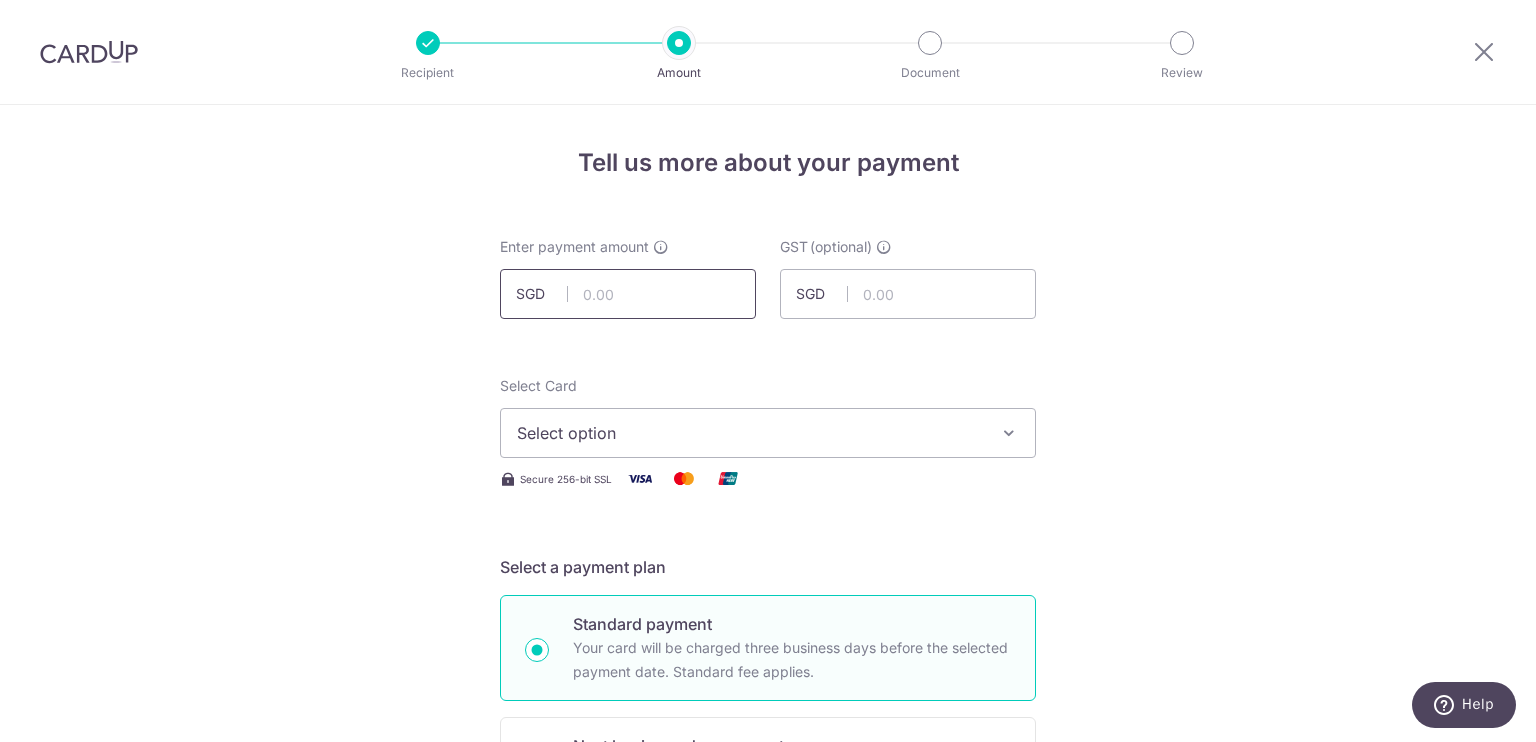 click at bounding box center (628, 294) 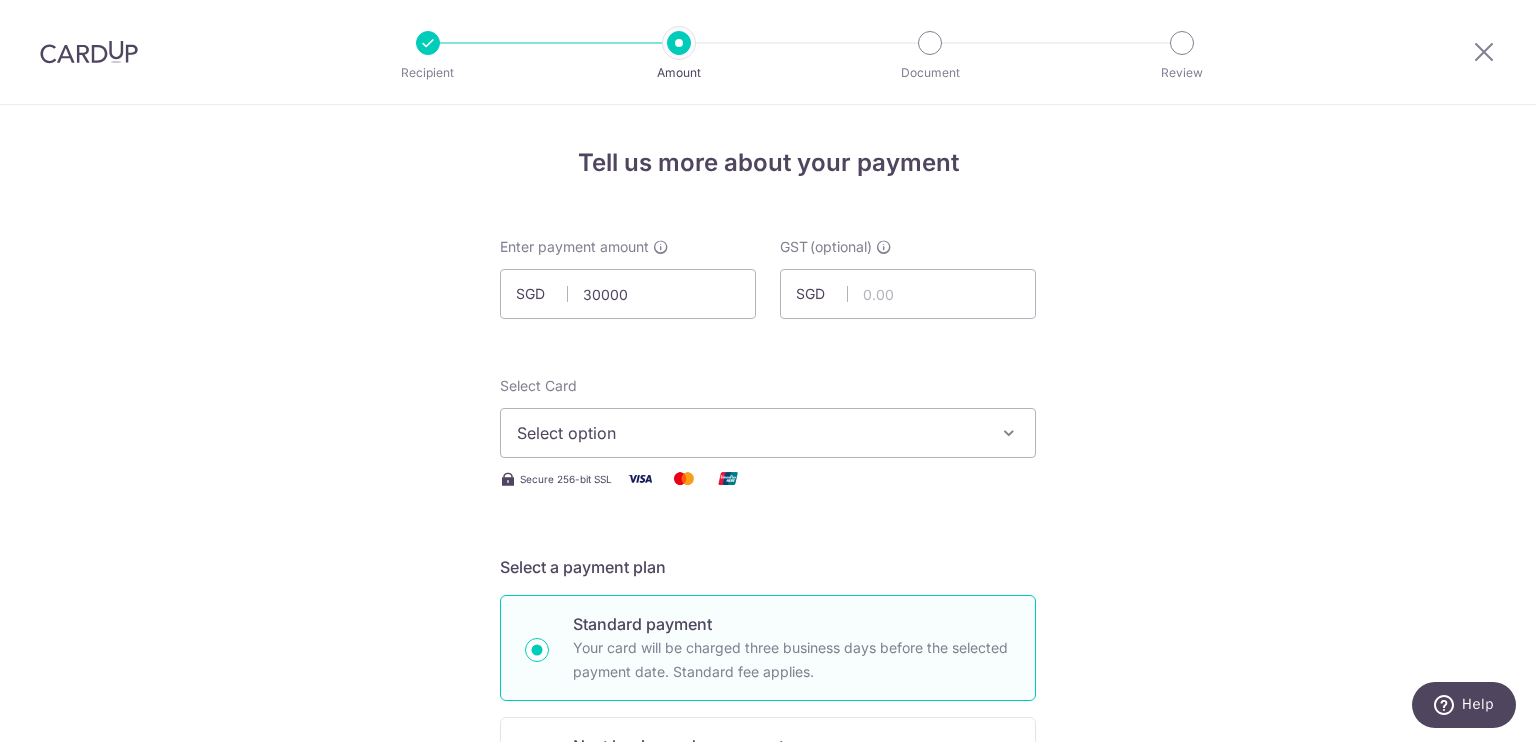 type on "30,000.00" 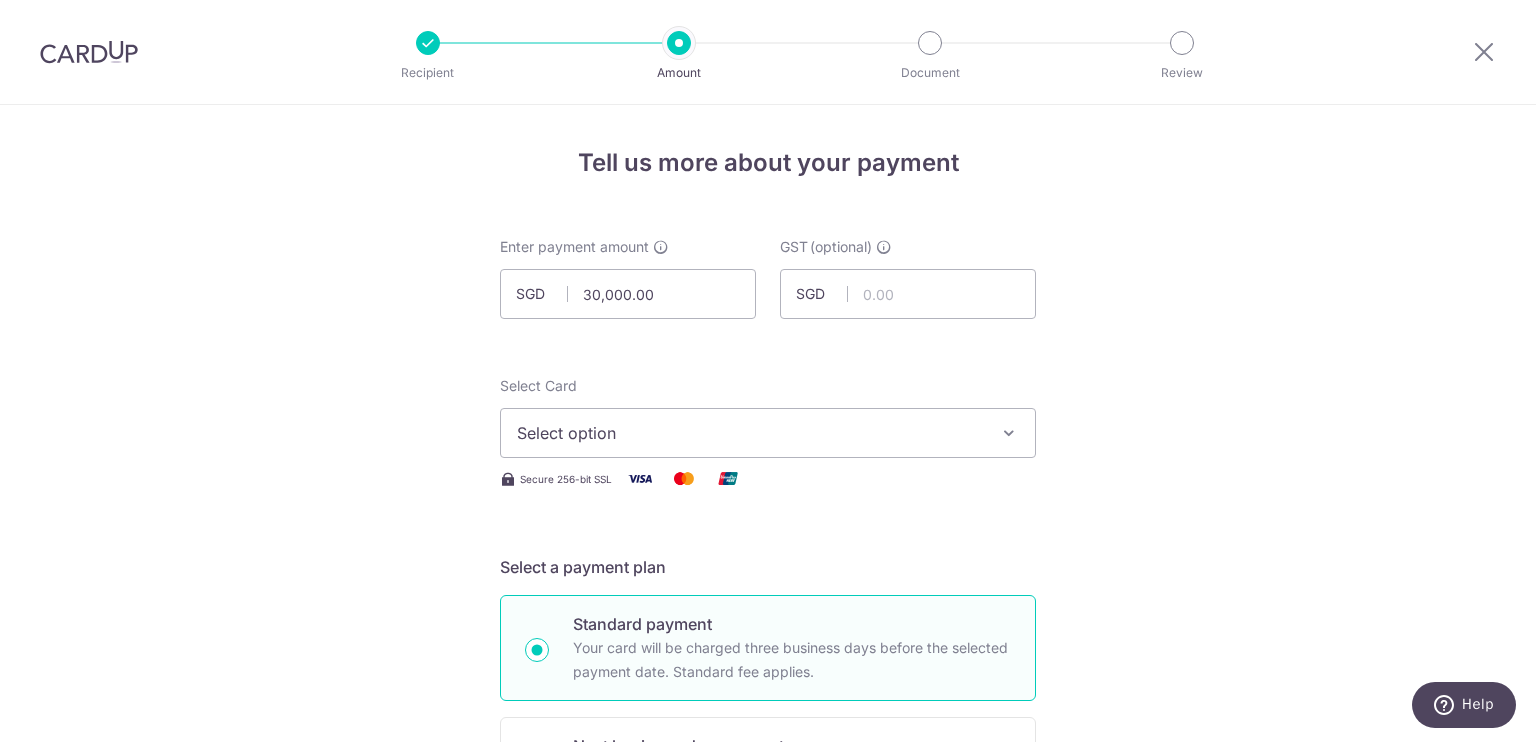 click on "Enter payment amount" at bounding box center [574, 247] 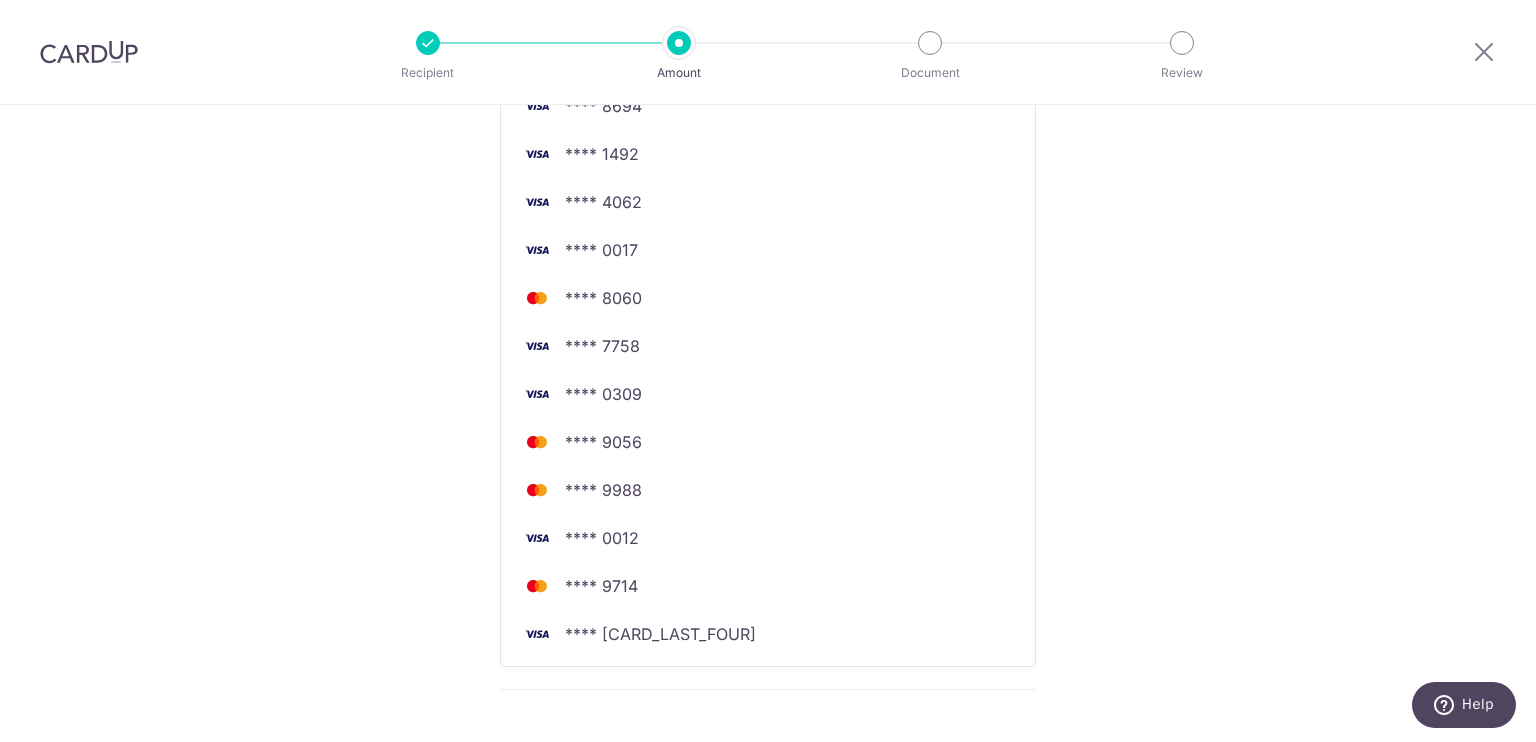 scroll, scrollTop: 523, scrollLeft: 0, axis: vertical 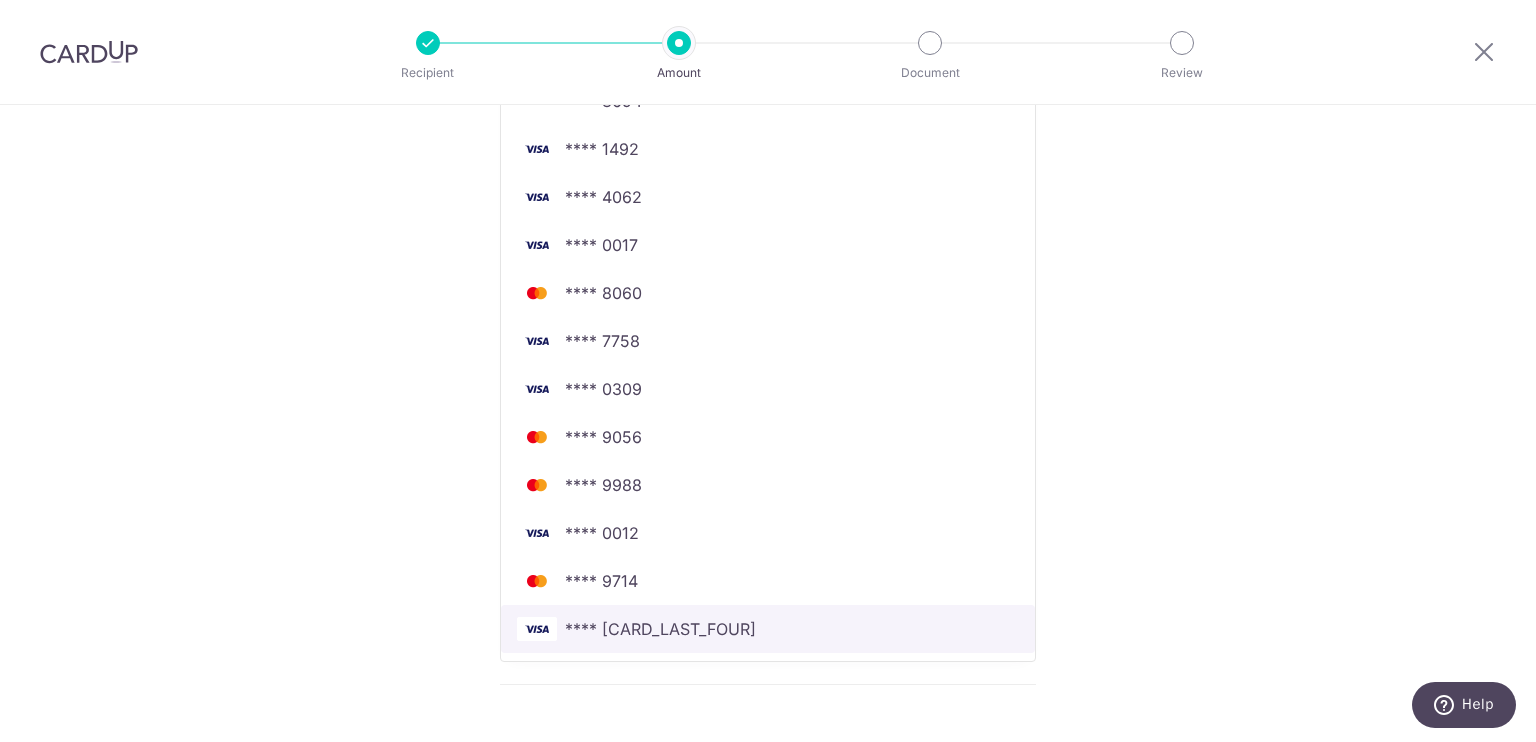 click on "**** 3806" at bounding box center [768, 629] 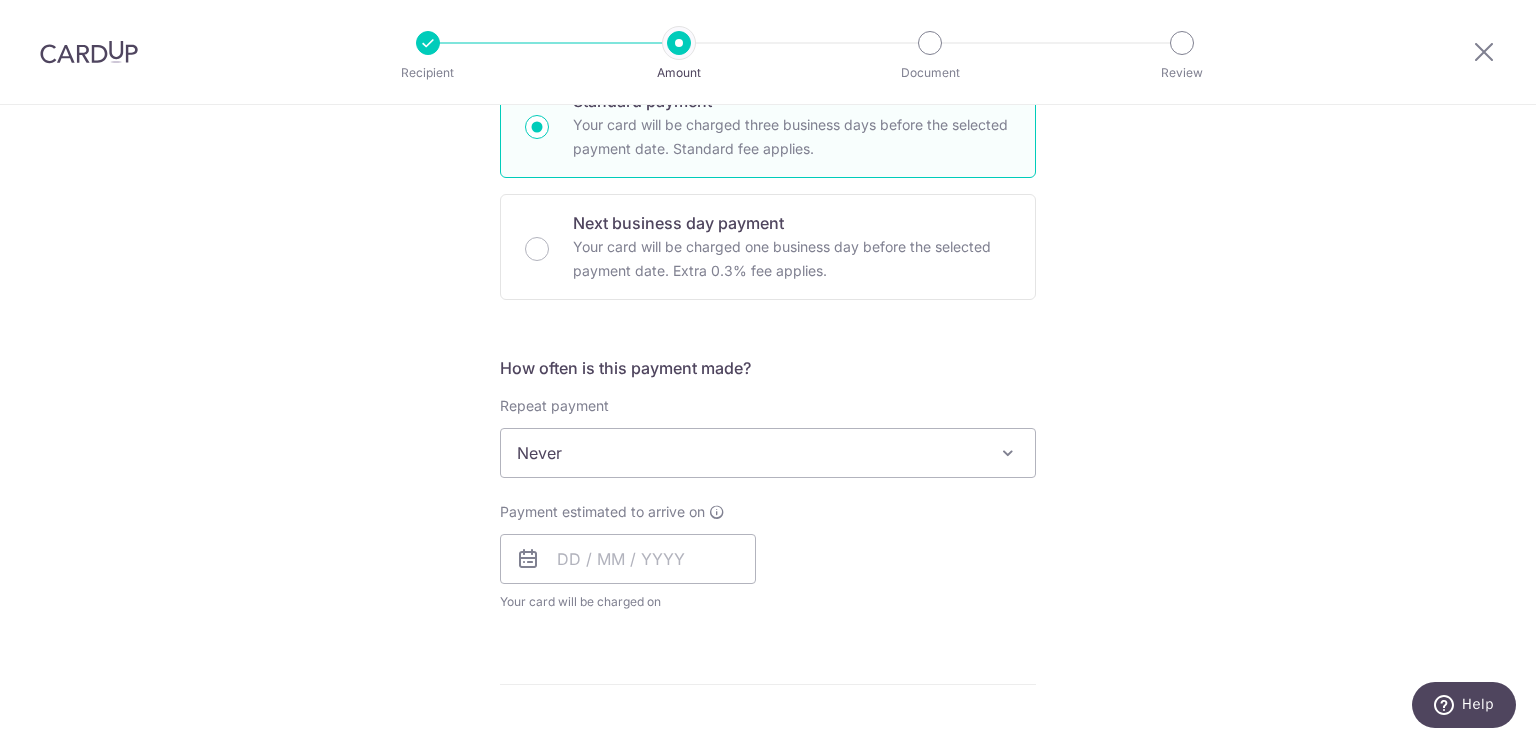 click on "Tell us more about your payment
Enter payment amount
SGD
30,000.00
30000.00
GST
(optional)
SGD
Select Card
**** 3806
Add credit card
Your Cards
**** 1120
**** 8694
**** 1492
**** 4062
**** 0017" at bounding box center (768, 553) 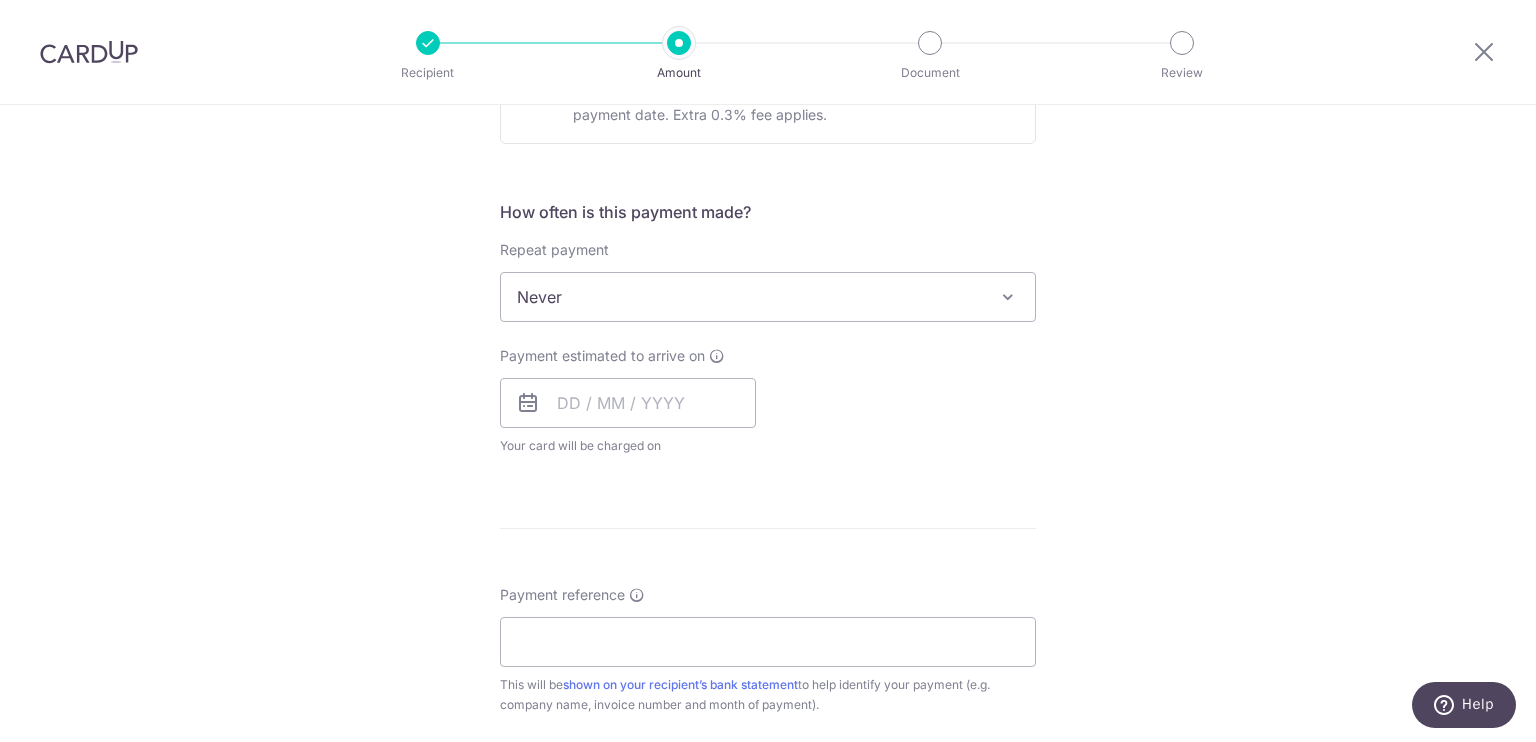 scroll, scrollTop: 676, scrollLeft: 0, axis: vertical 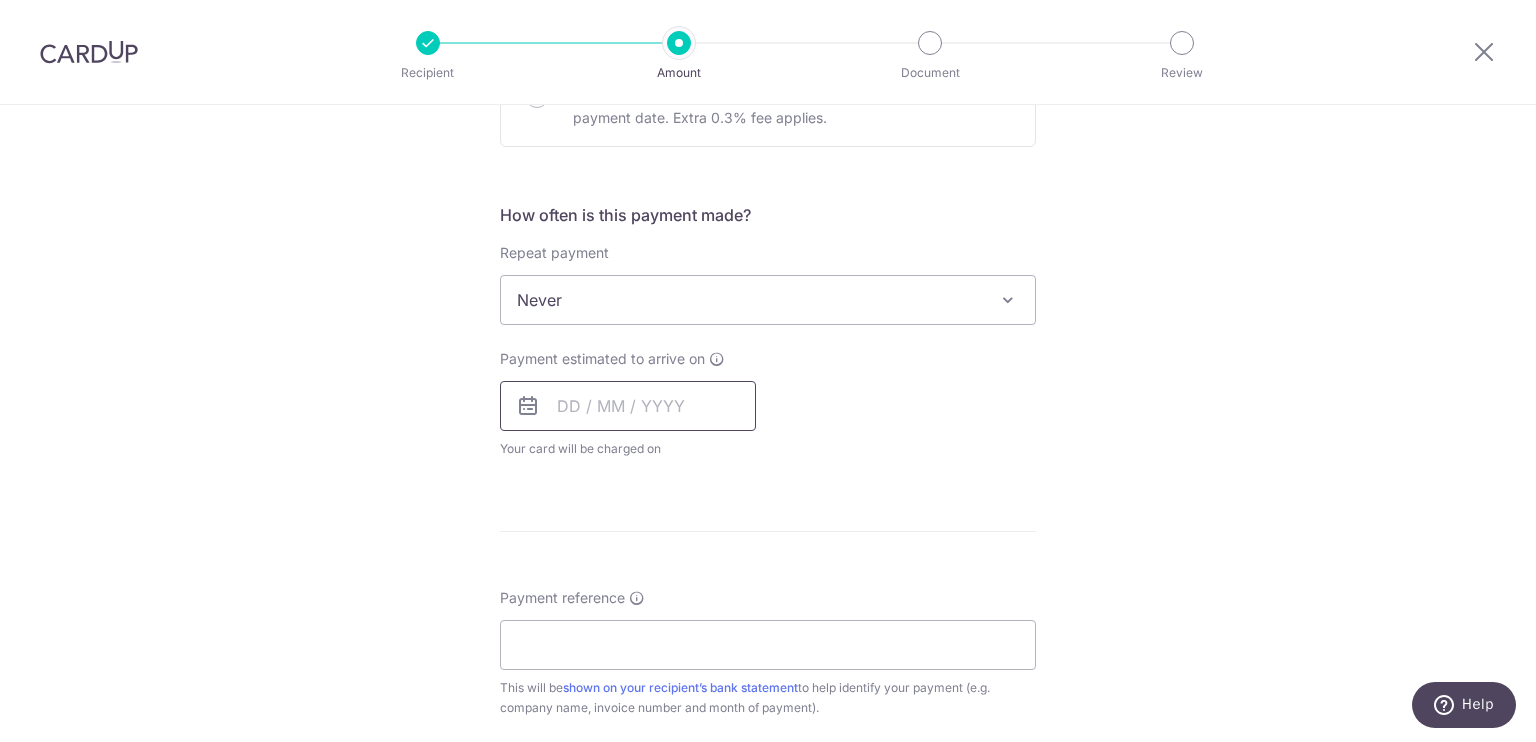 click at bounding box center (628, 406) 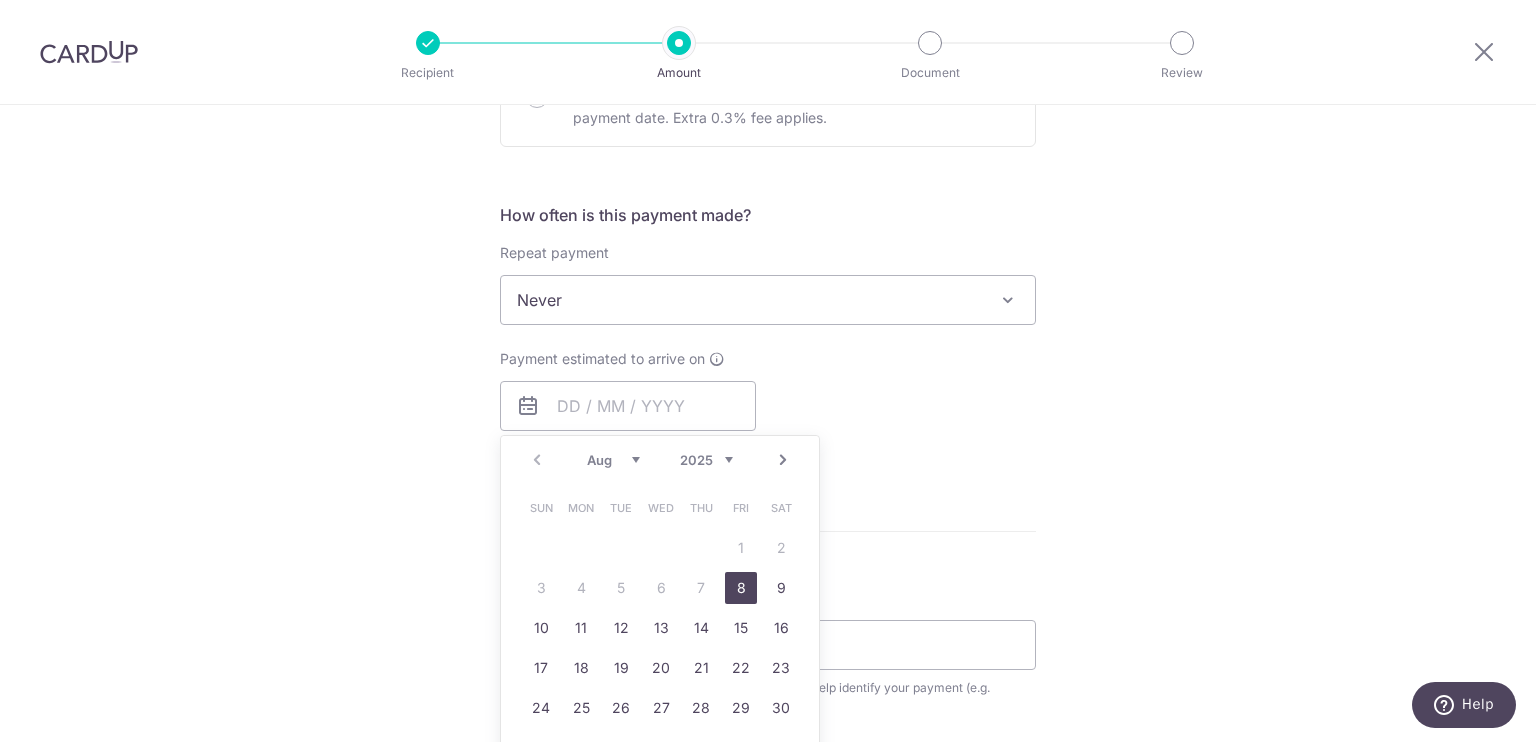 click on "8" at bounding box center (741, 588) 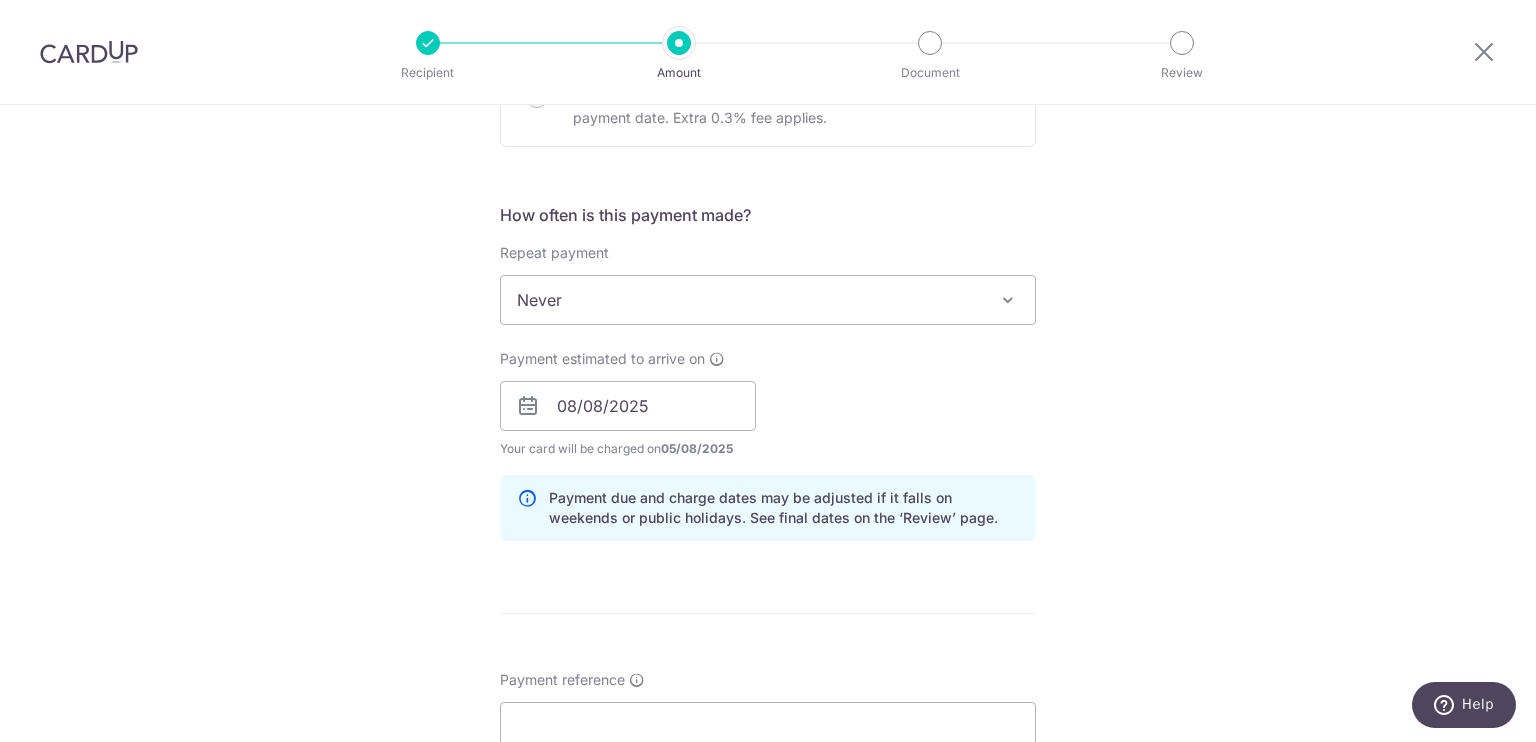 scroll, scrollTop: 912, scrollLeft: 0, axis: vertical 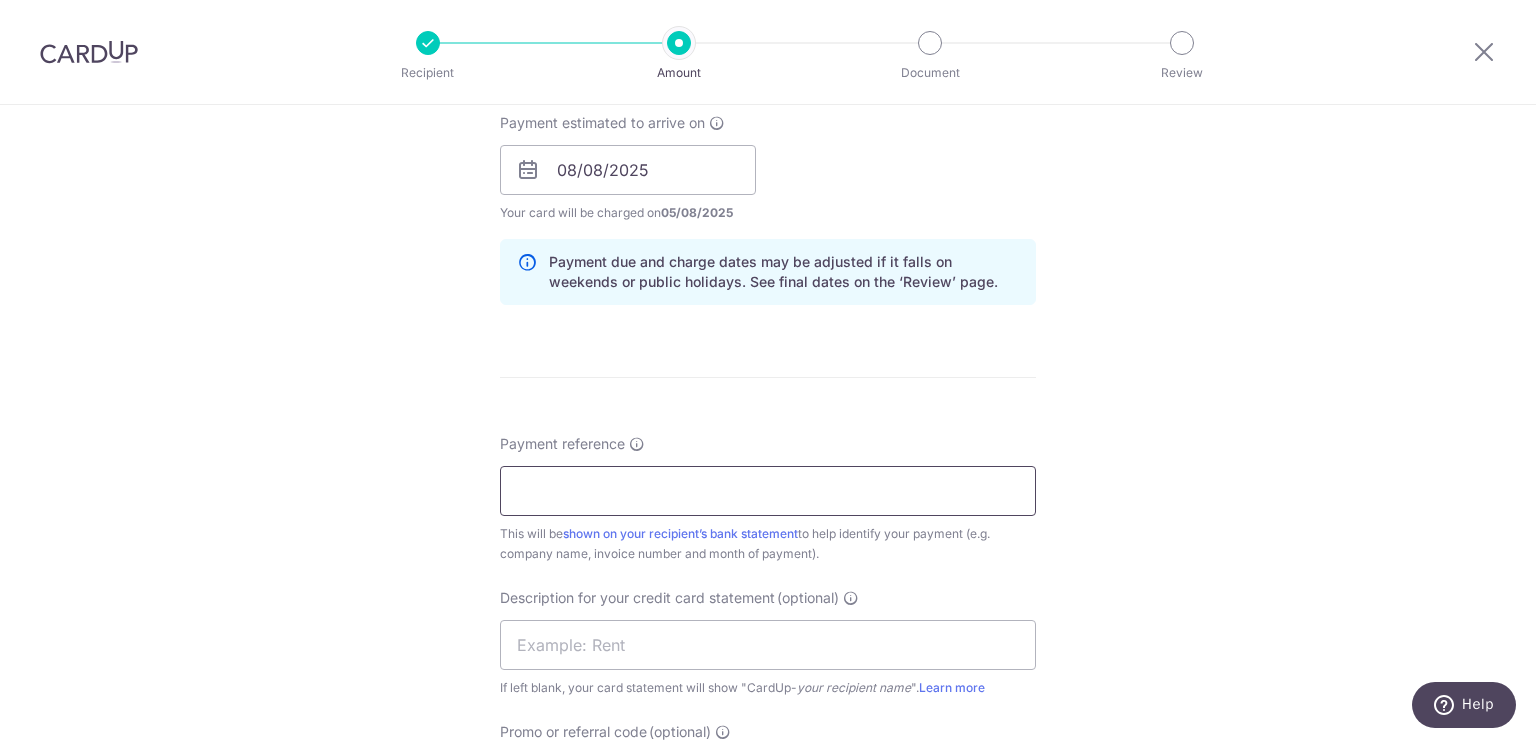 click on "Payment reference" at bounding box center (768, 491) 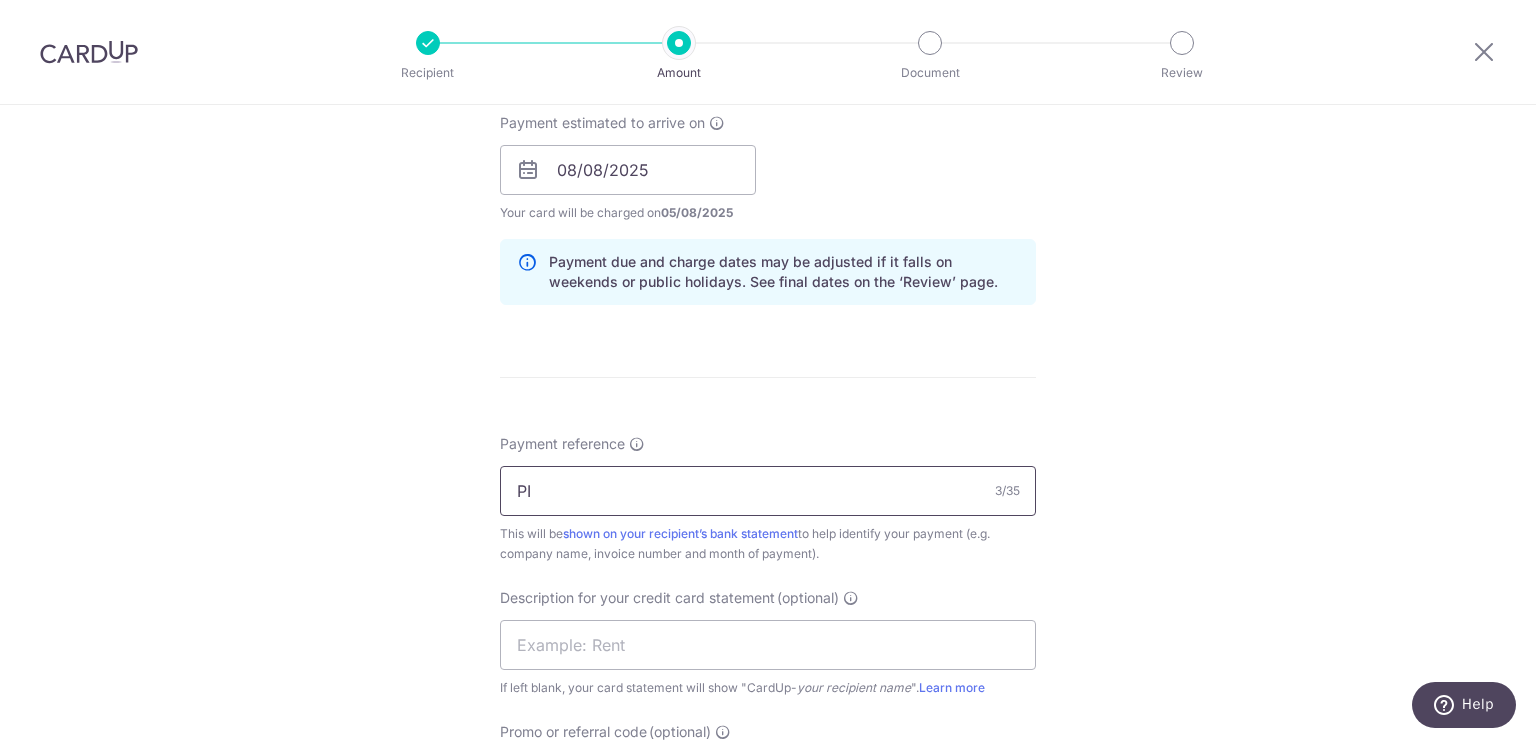 paste on "7340011440" 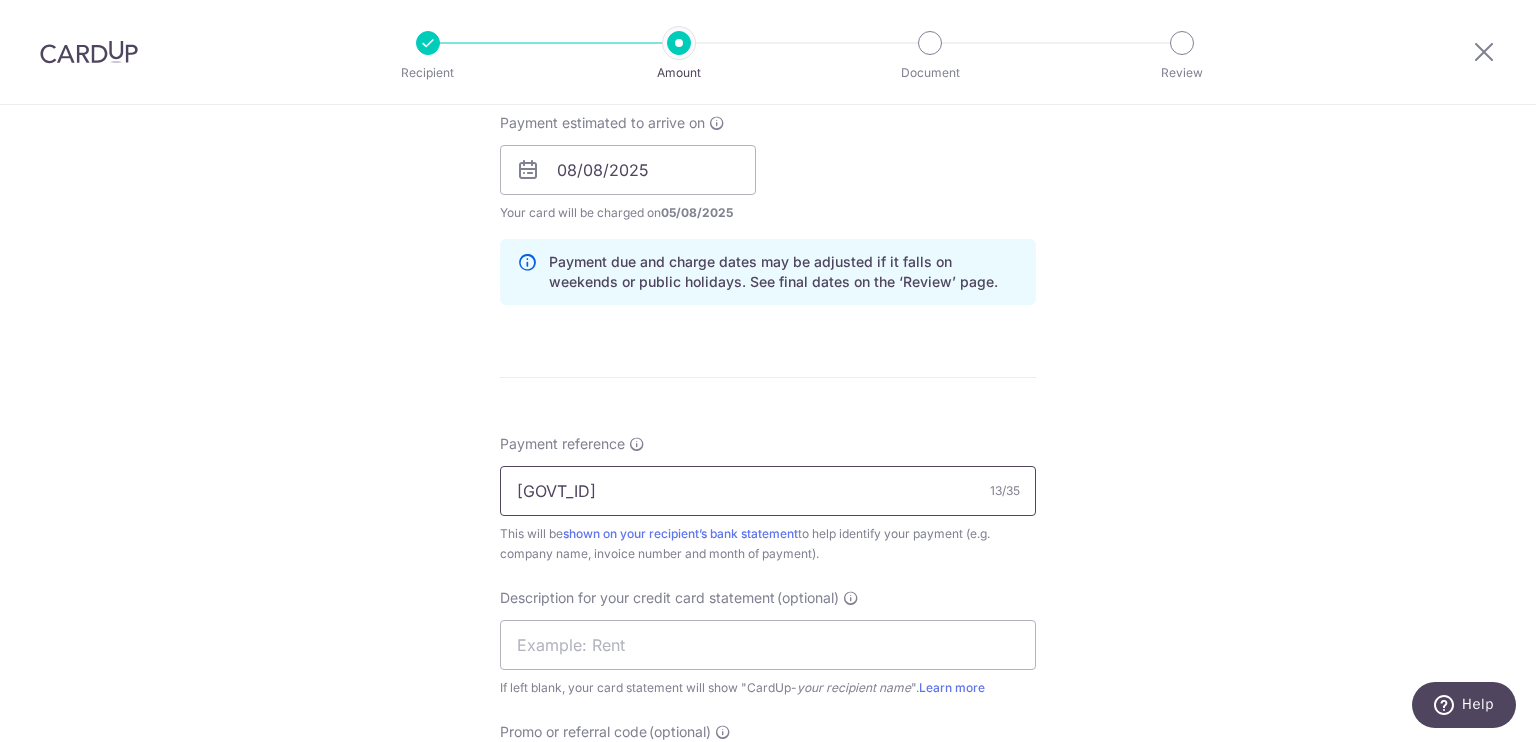scroll, scrollTop: 1080, scrollLeft: 0, axis: vertical 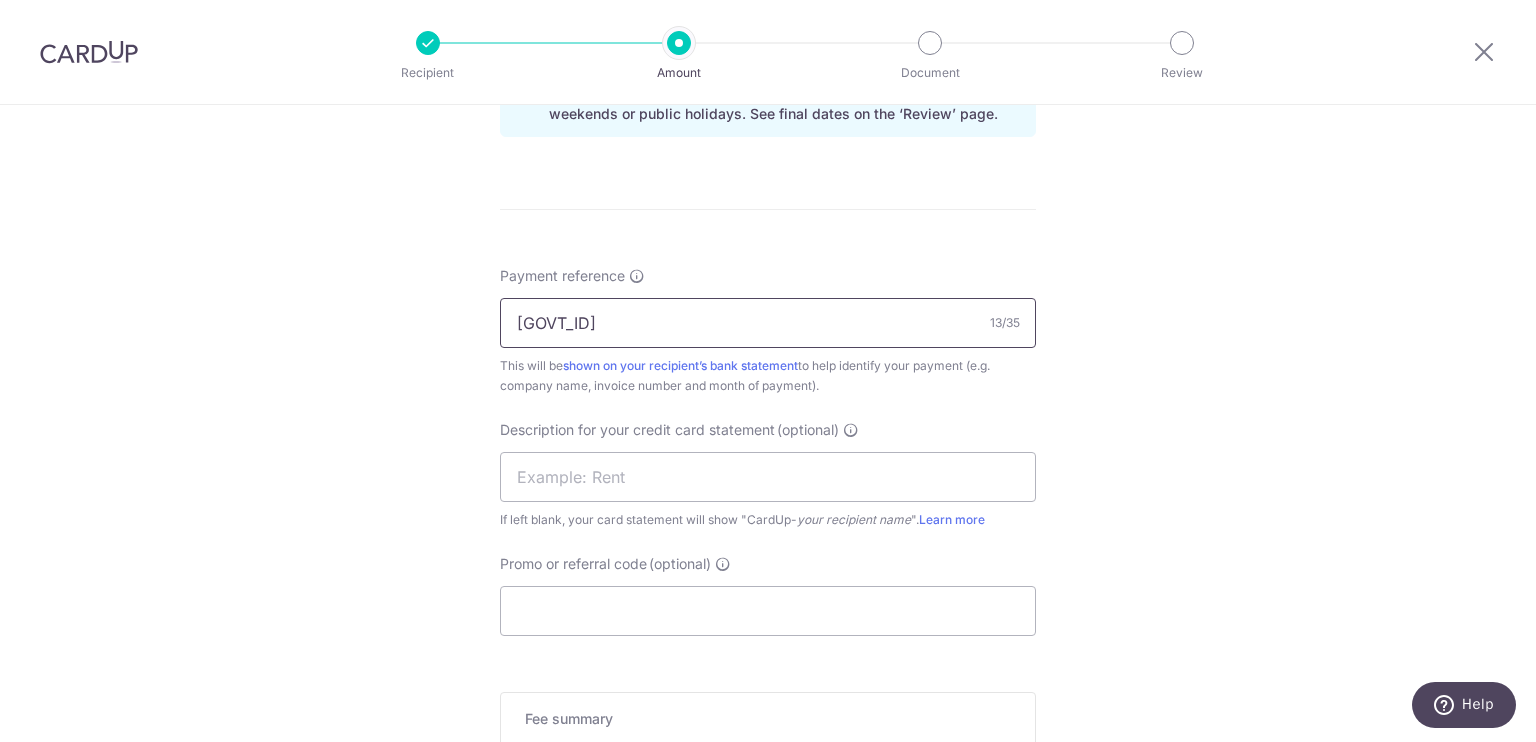 click on "PI 7340011440" at bounding box center [768, 323] 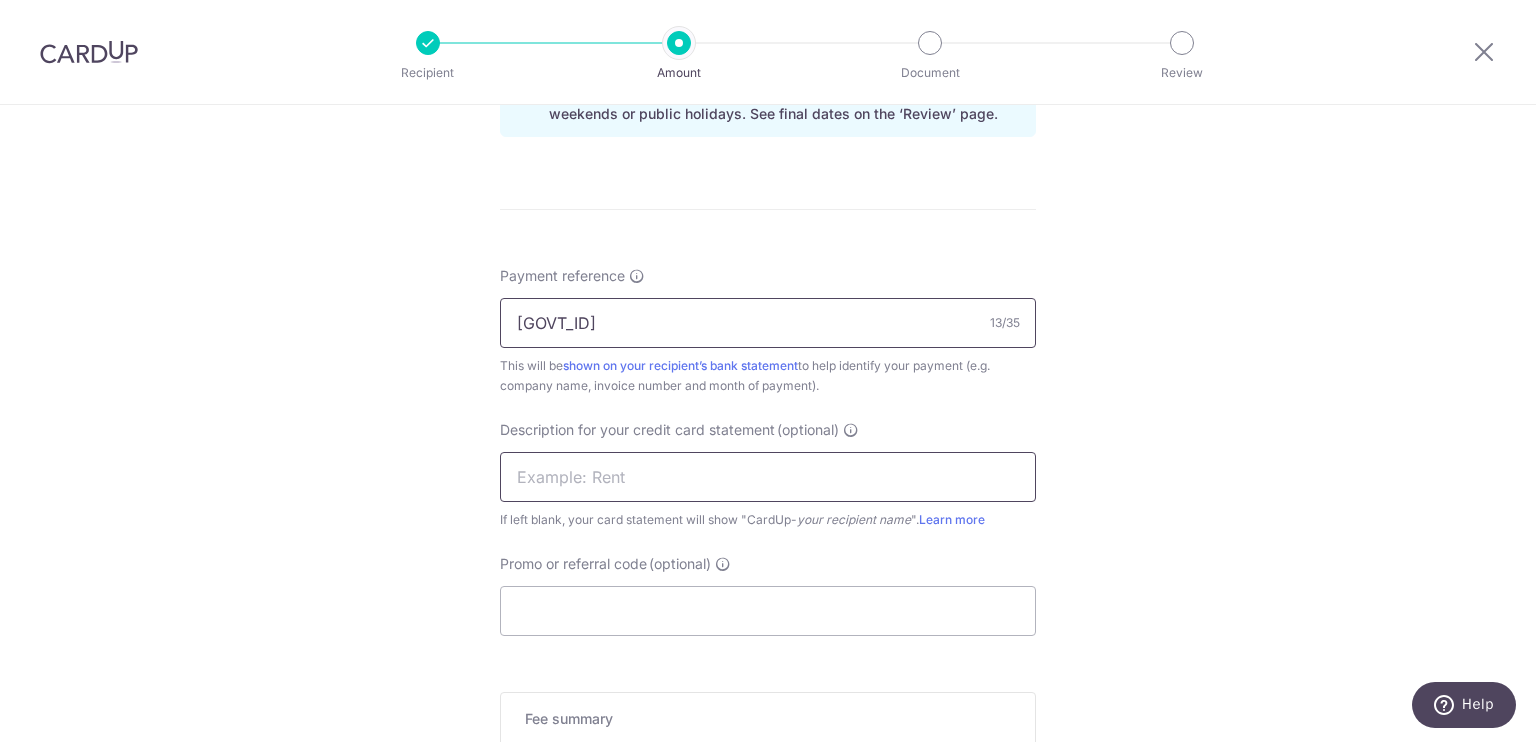 type on "PI 7340011440" 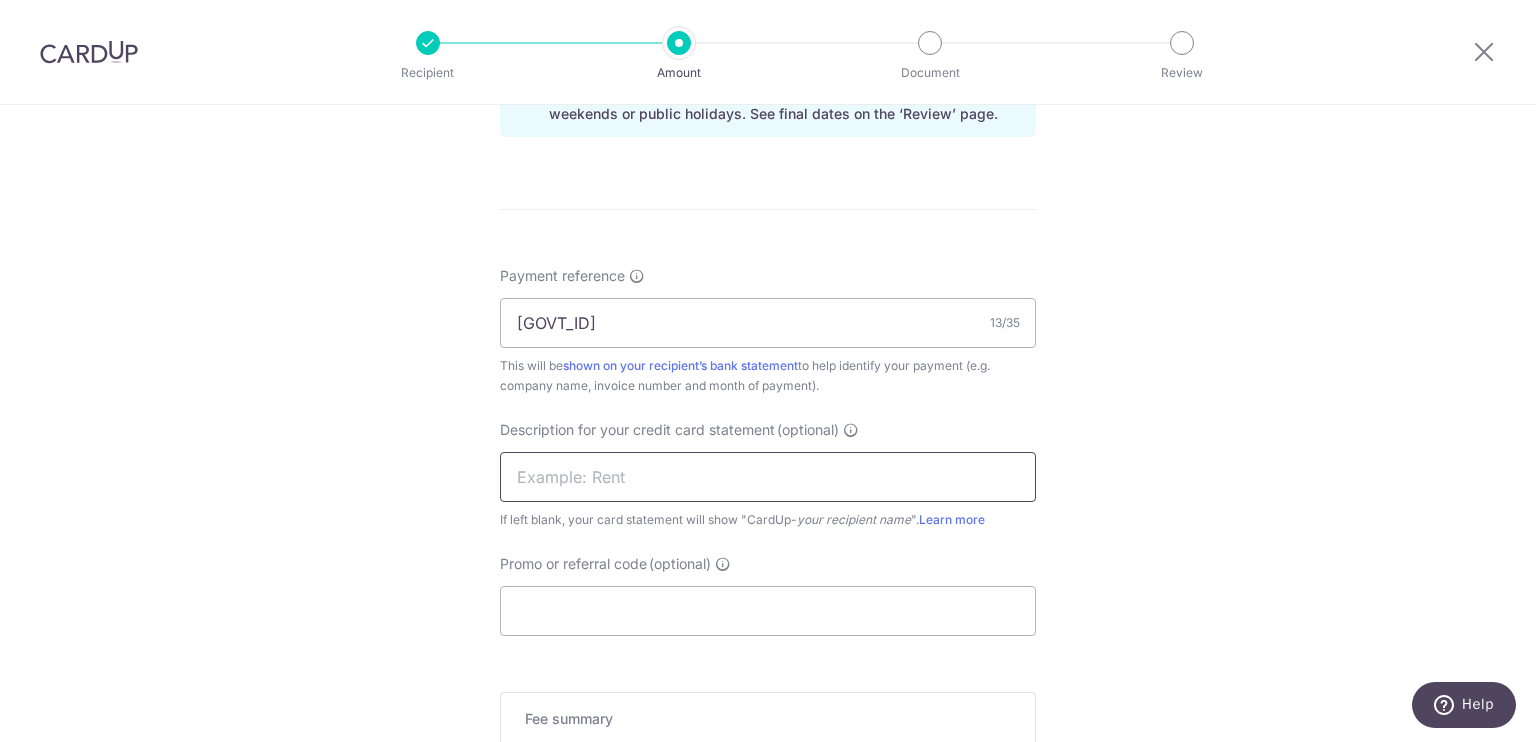 click at bounding box center (768, 477) 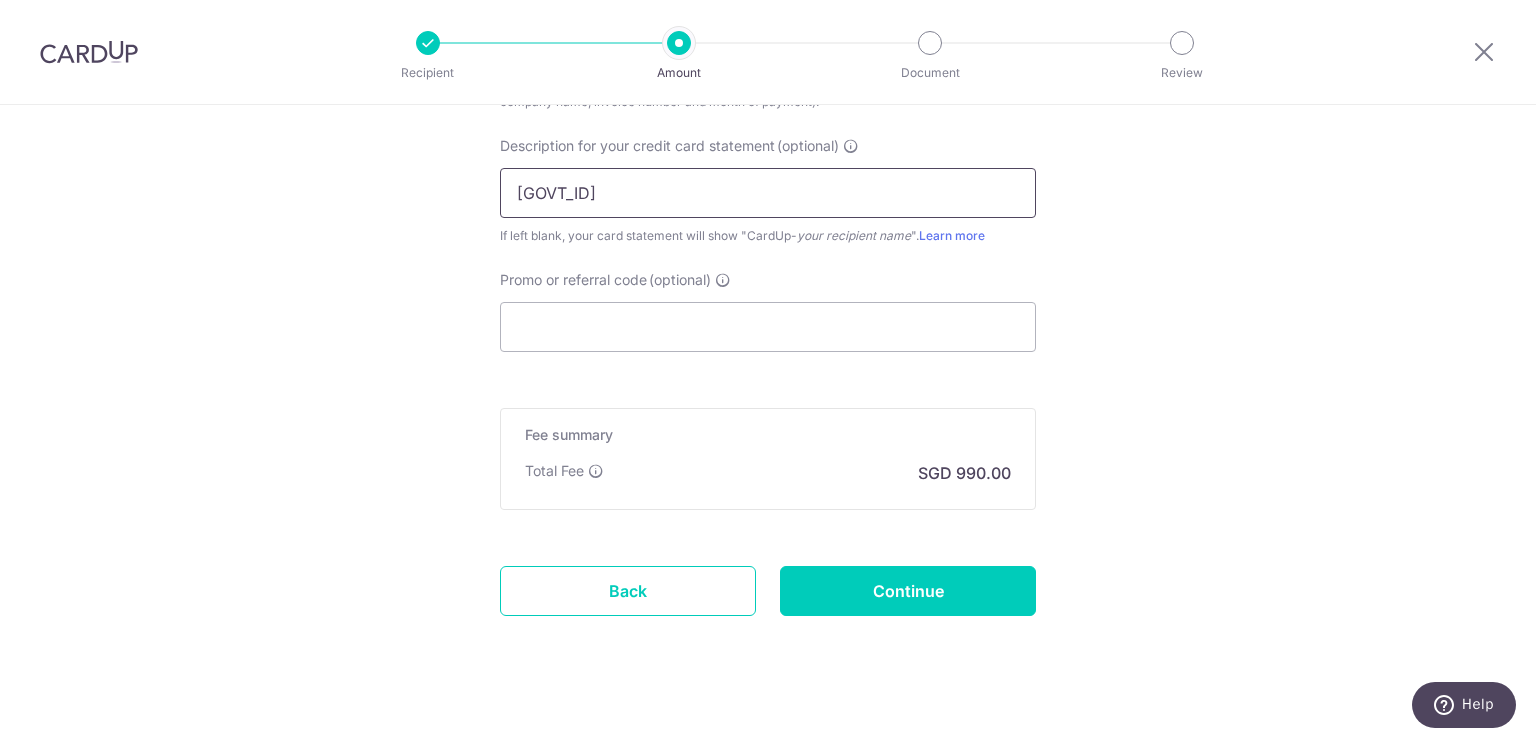scroll, scrollTop: 1367, scrollLeft: 0, axis: vertical 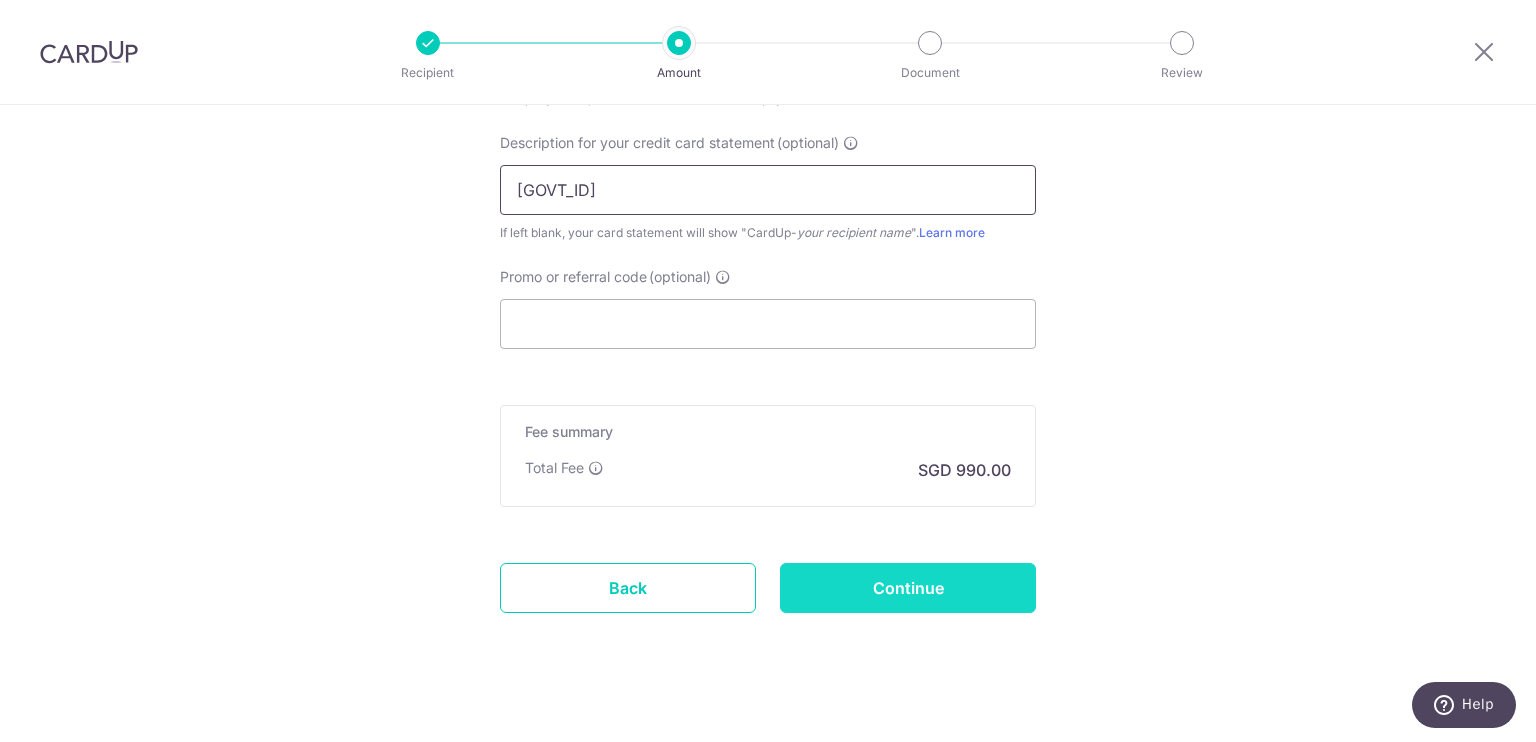 type on "PI 7340011440" 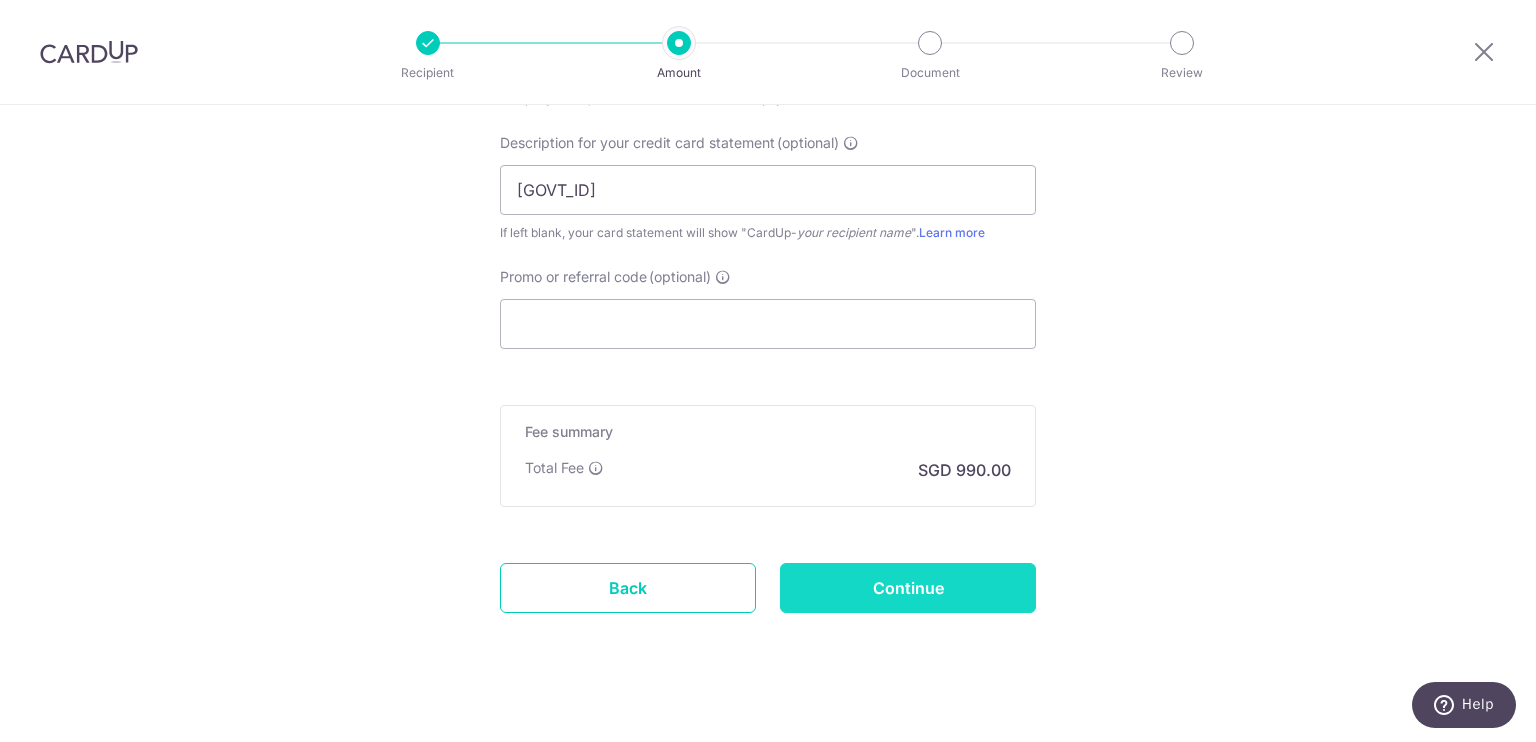 click on "Continue" at bounding box center [908, 588] 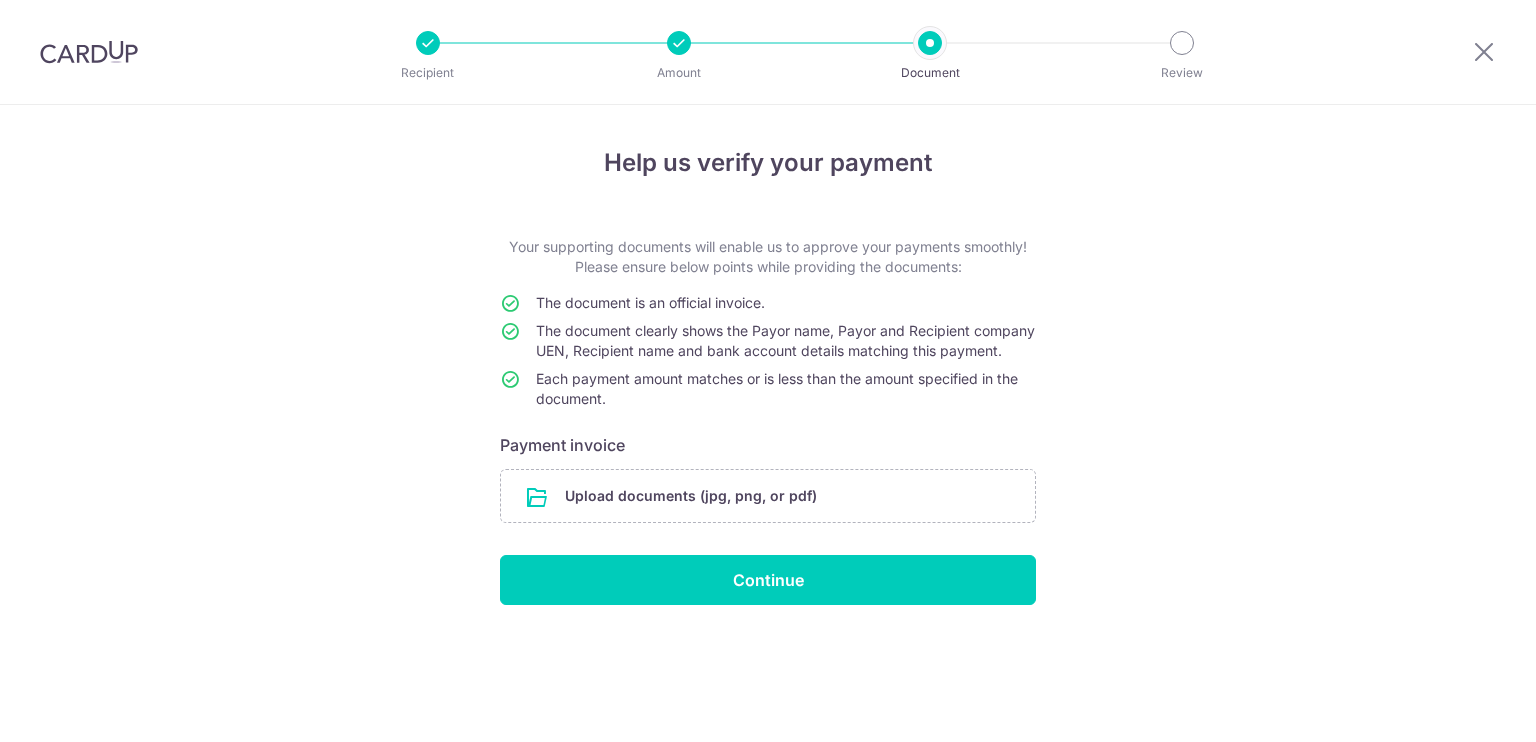 scroll, scrollTop: 0, scrollLeft: 0, axis: both 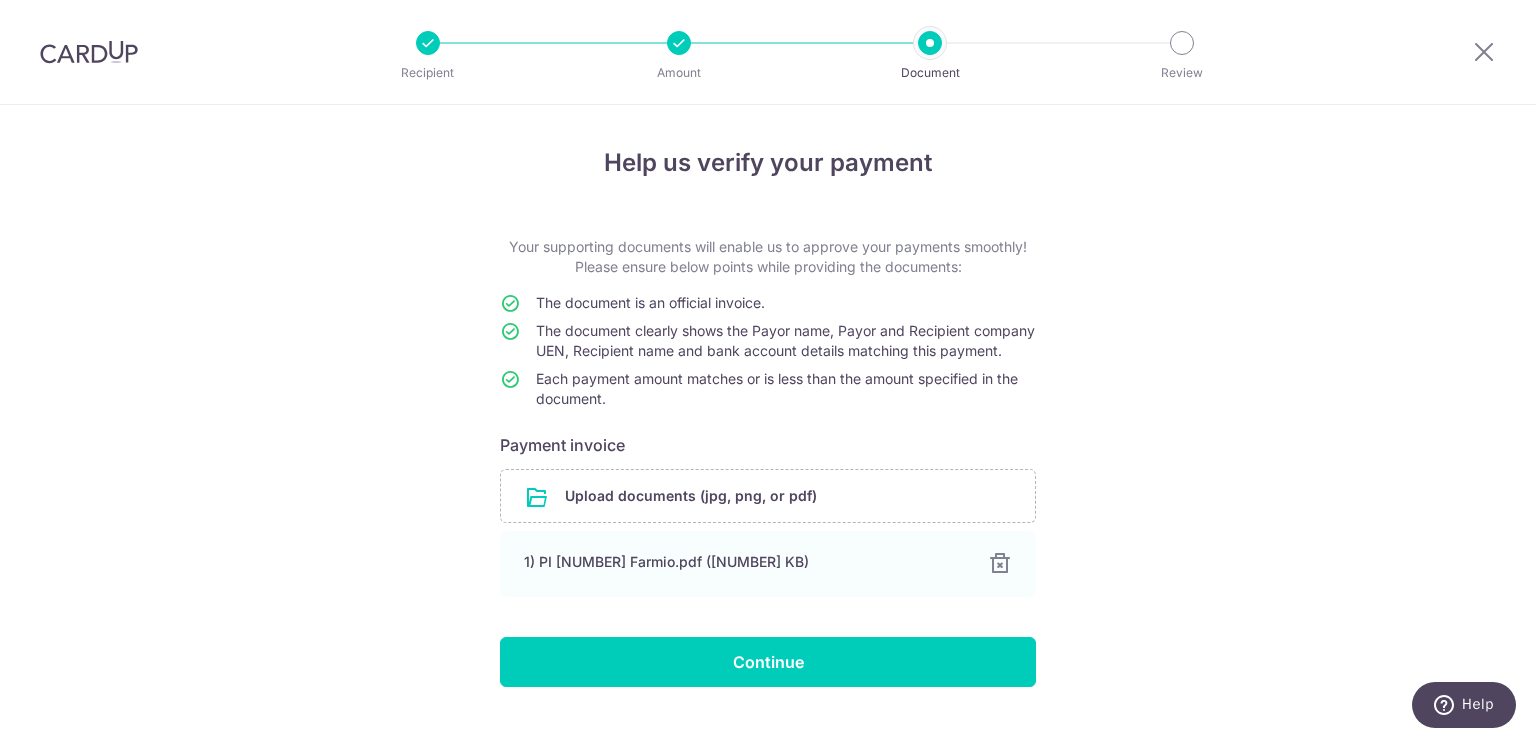 click on "Help us verify your payment
Your supporting documents will enable us to approve your payments smoothly!  Please ensure below points while providing the documents:
The document is an official invoice.
The document clearly shows the Payor name, Payor and Recipient company UEN, Recipient name and bank account details matching this payment.
Each payment amount matches or is less than the amount specified in the document.
Payment invoice
Upload documents (jpg, png, or pdf) 1) PI 7340011440 Farmio.pdf (413.69 KB) 100% Done Download
Continue" at bounding box center (768, 443) 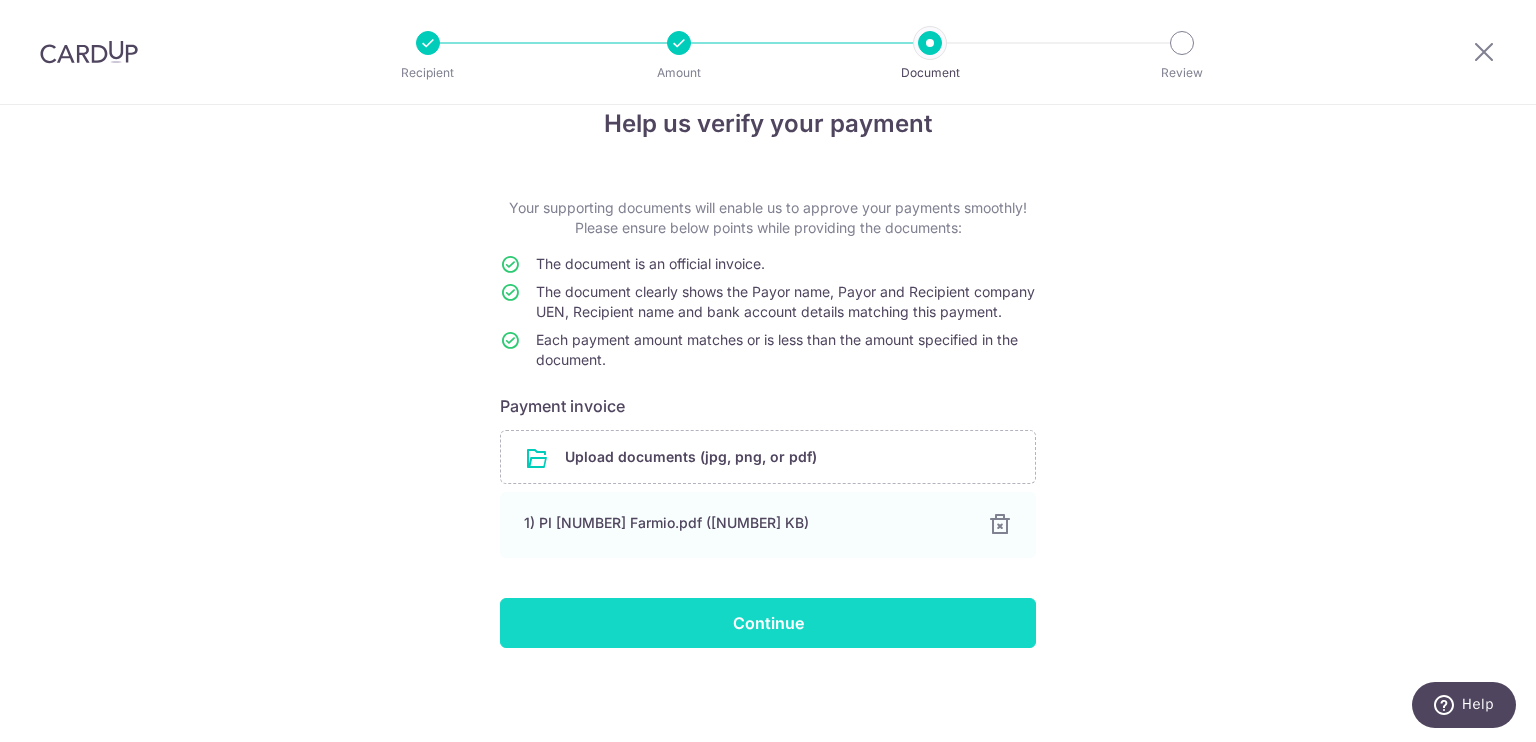 click on "Continue" at bounding box center (768, 623) 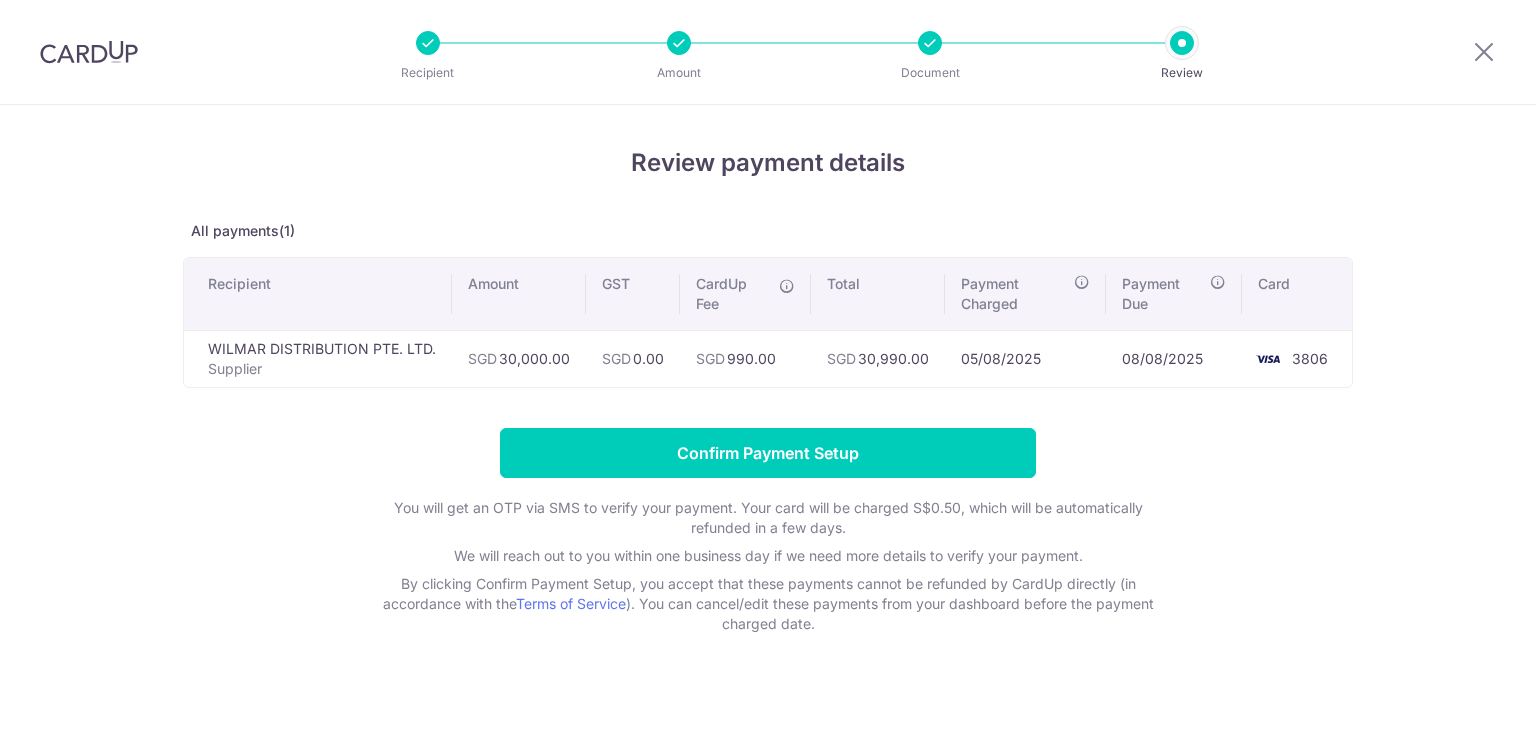 scroll, scrollTop: 0, scrollLeft: 0, axis: both 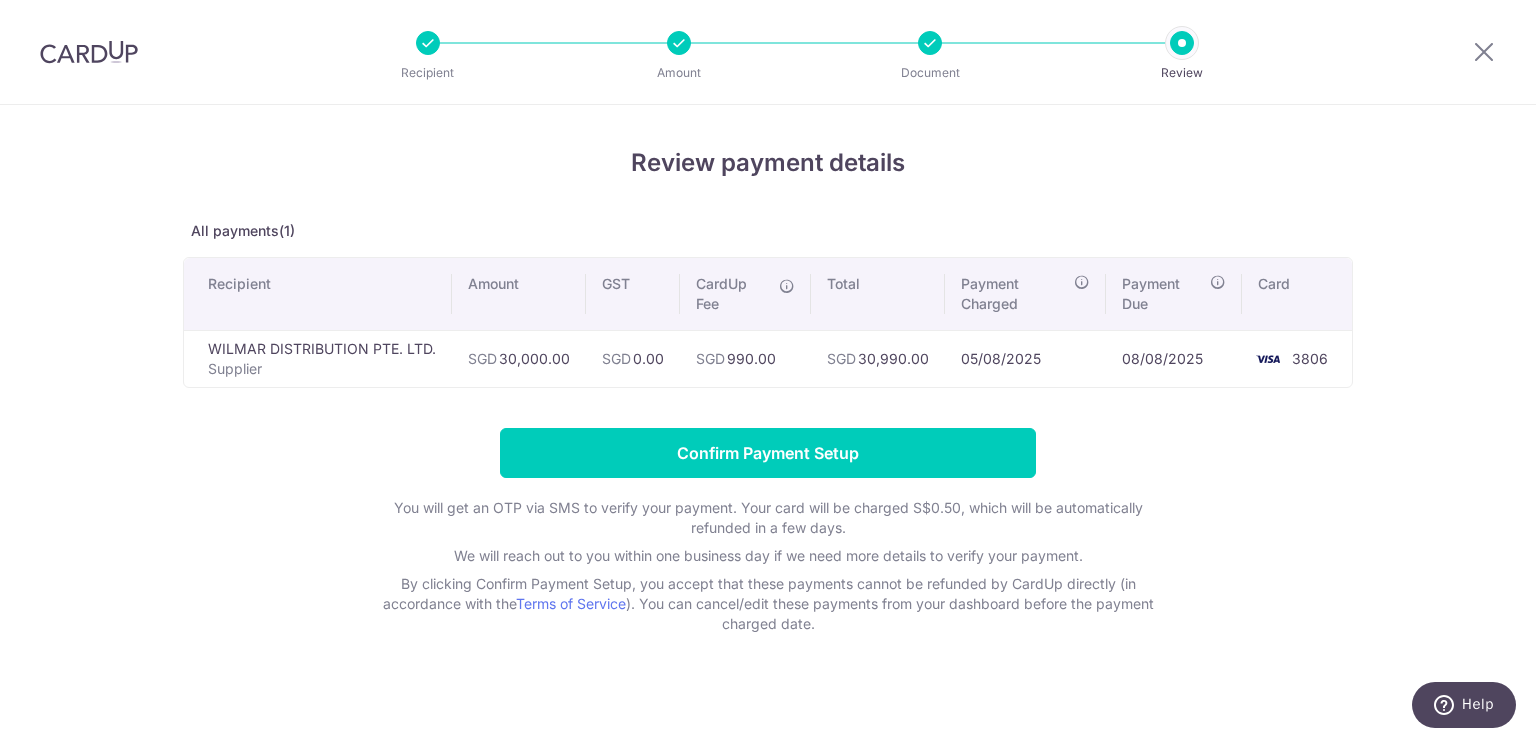 click on "Review payment details
All payments(1)
Recipient
Amount
GST
CardUp Fee
Total
Payment Charged
Payment Due
Card
[COMPANY]
Supplier
SGD   30,000.00
SGD   0.00
SGD SGD [AMOUNT]" at bounding box center (768, 428) 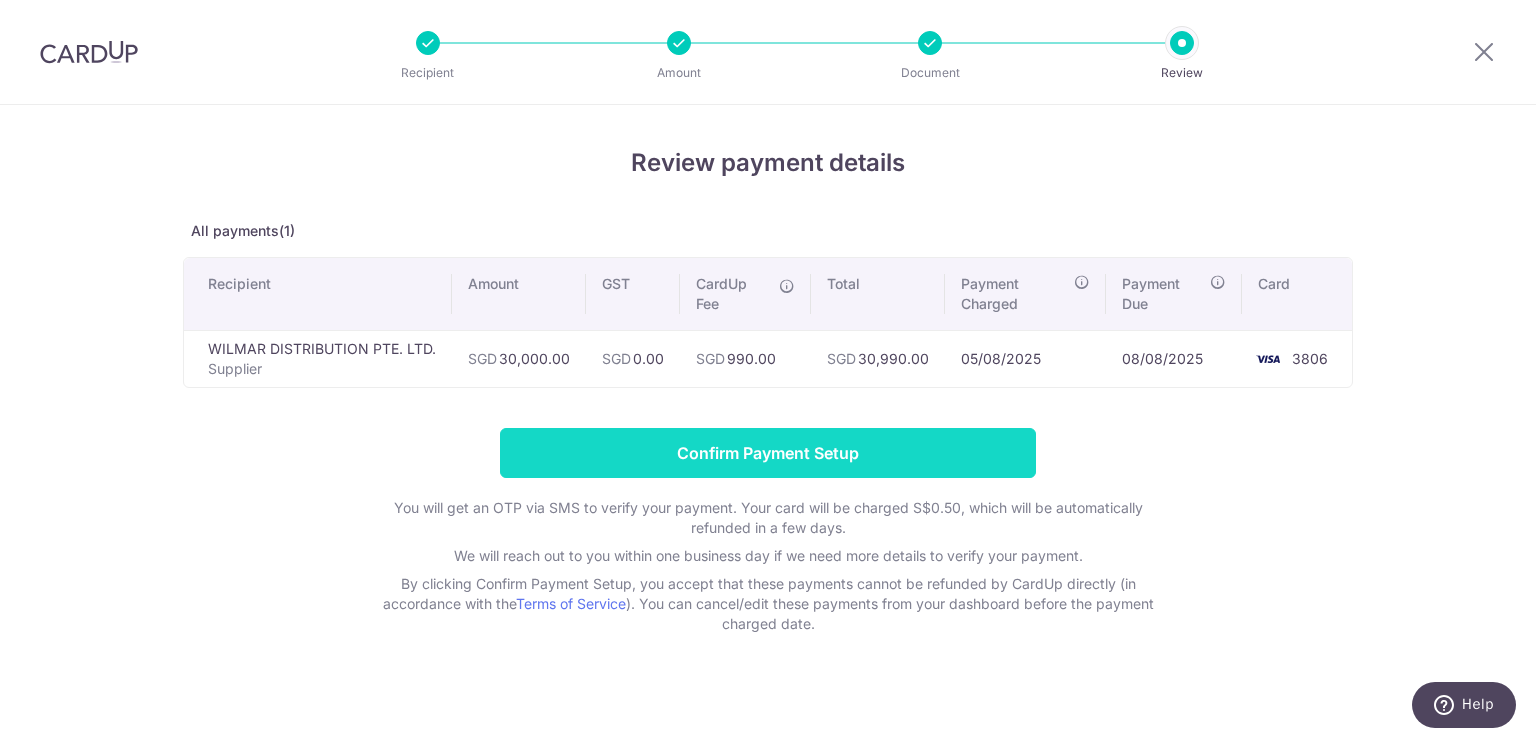 click on "Confirm Payment Setup" at bounding box center (768, 453) 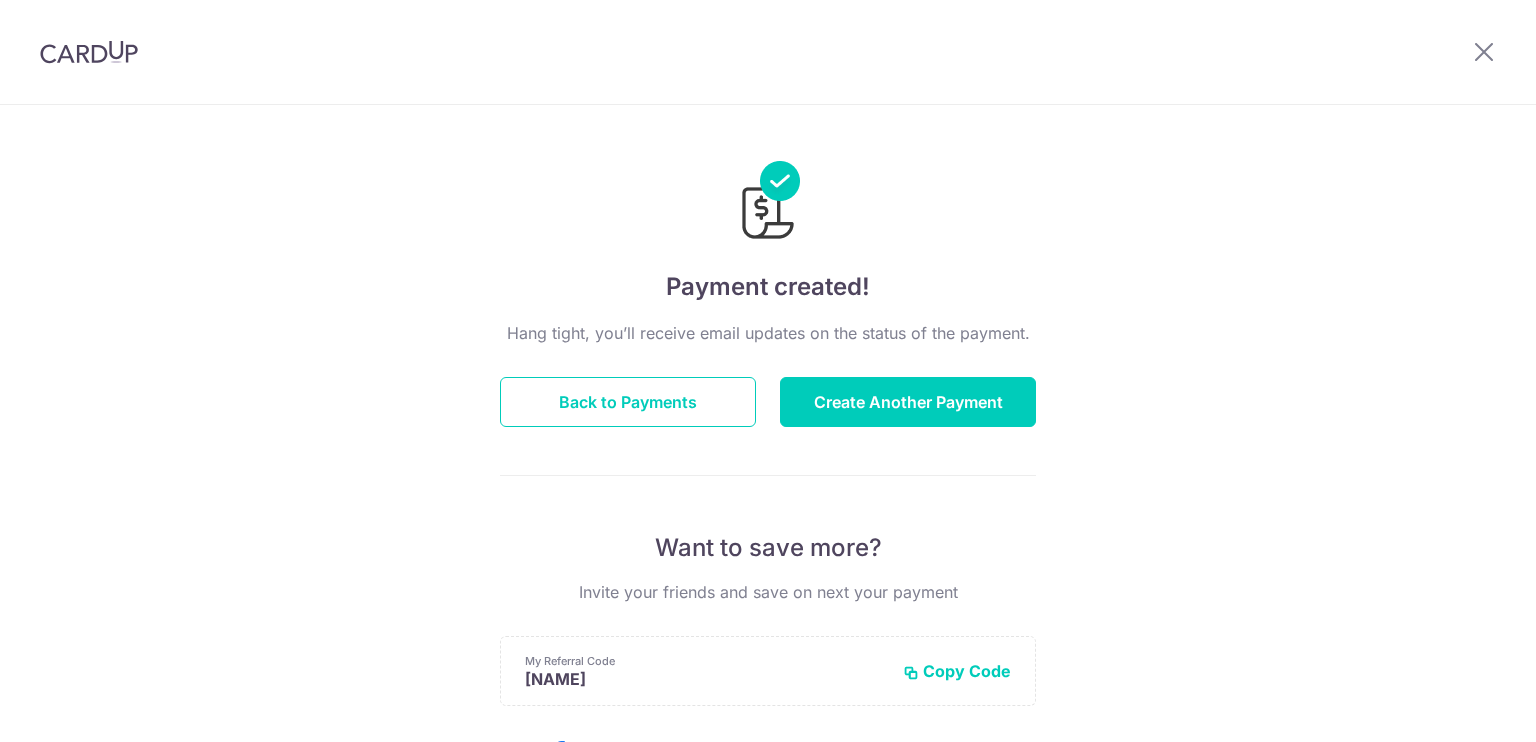 scroll, scrollTop: 0, scrollLeft: 0, axis: both 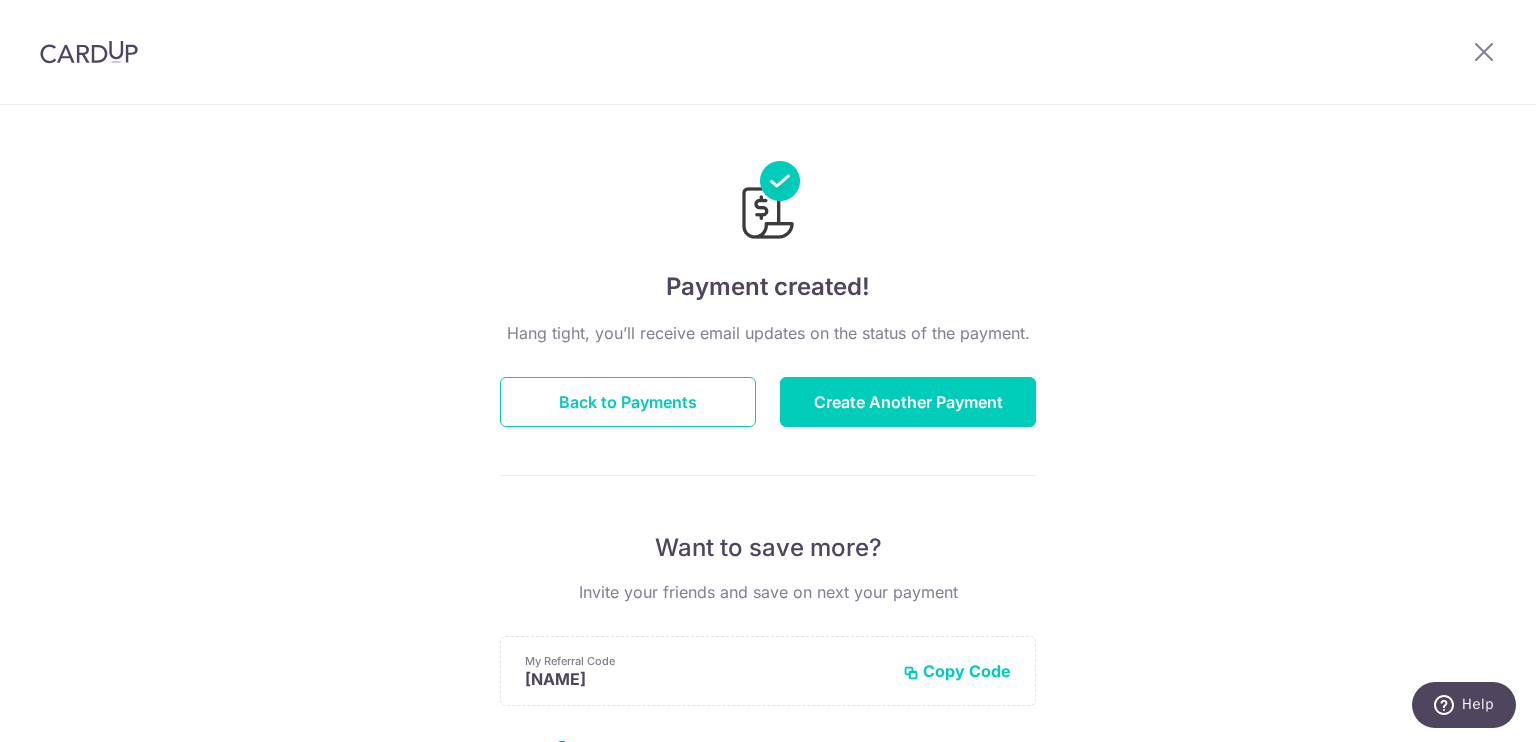 click on "Payment created!
You’ll receive email updates on the status of the payment.
Back to Payments
Create Another Payment
Want to save more?
Invite your friends and save on next your payment
My Referral Code
[CODE]
Copy Code
Copied
Facebook
Twitter
WhatsApp
Email" at bounding box center [768, 639] 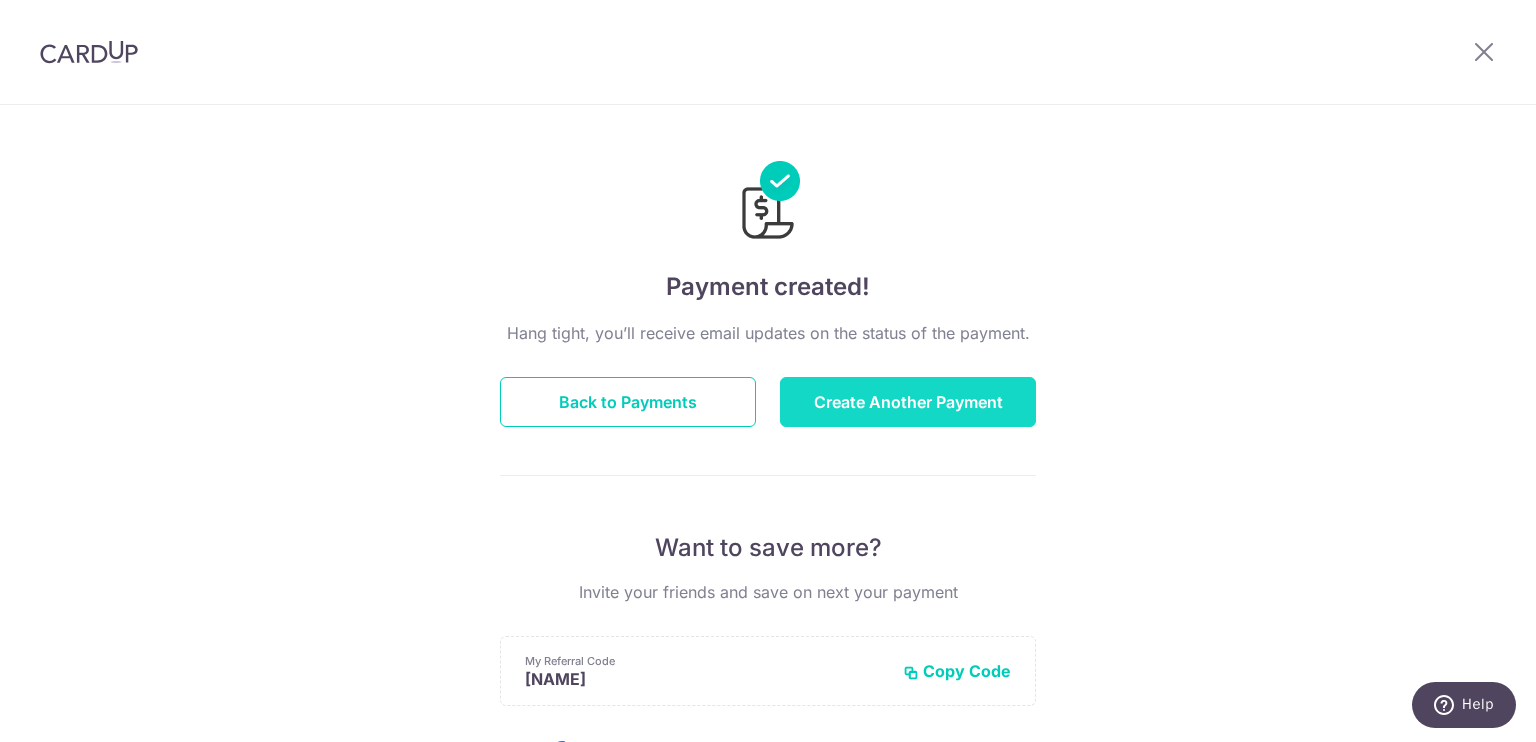 click on "Create Another Payment" at bounding box center (908, 402) 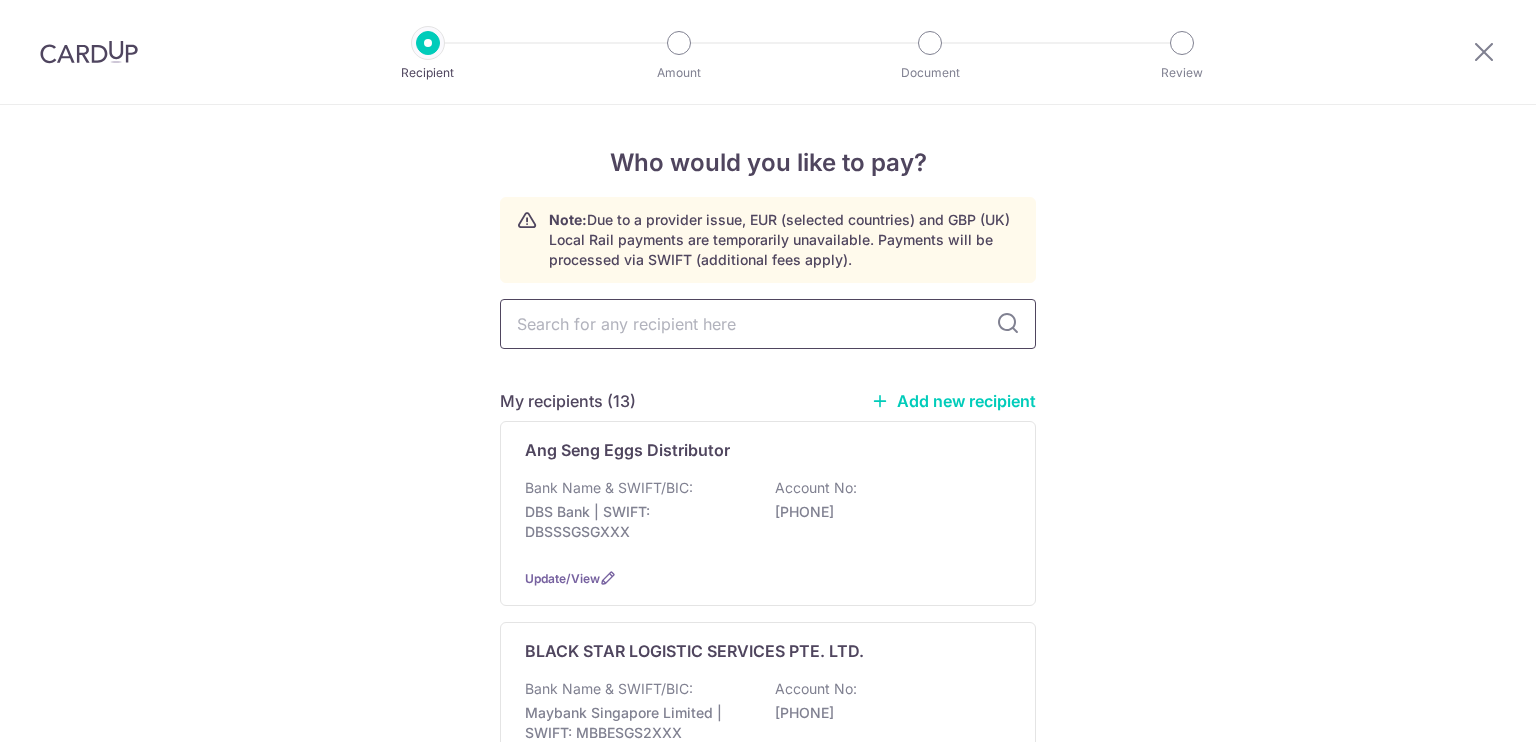 scroll, scrollTop: 0, scrollLeft: 0, axis: both 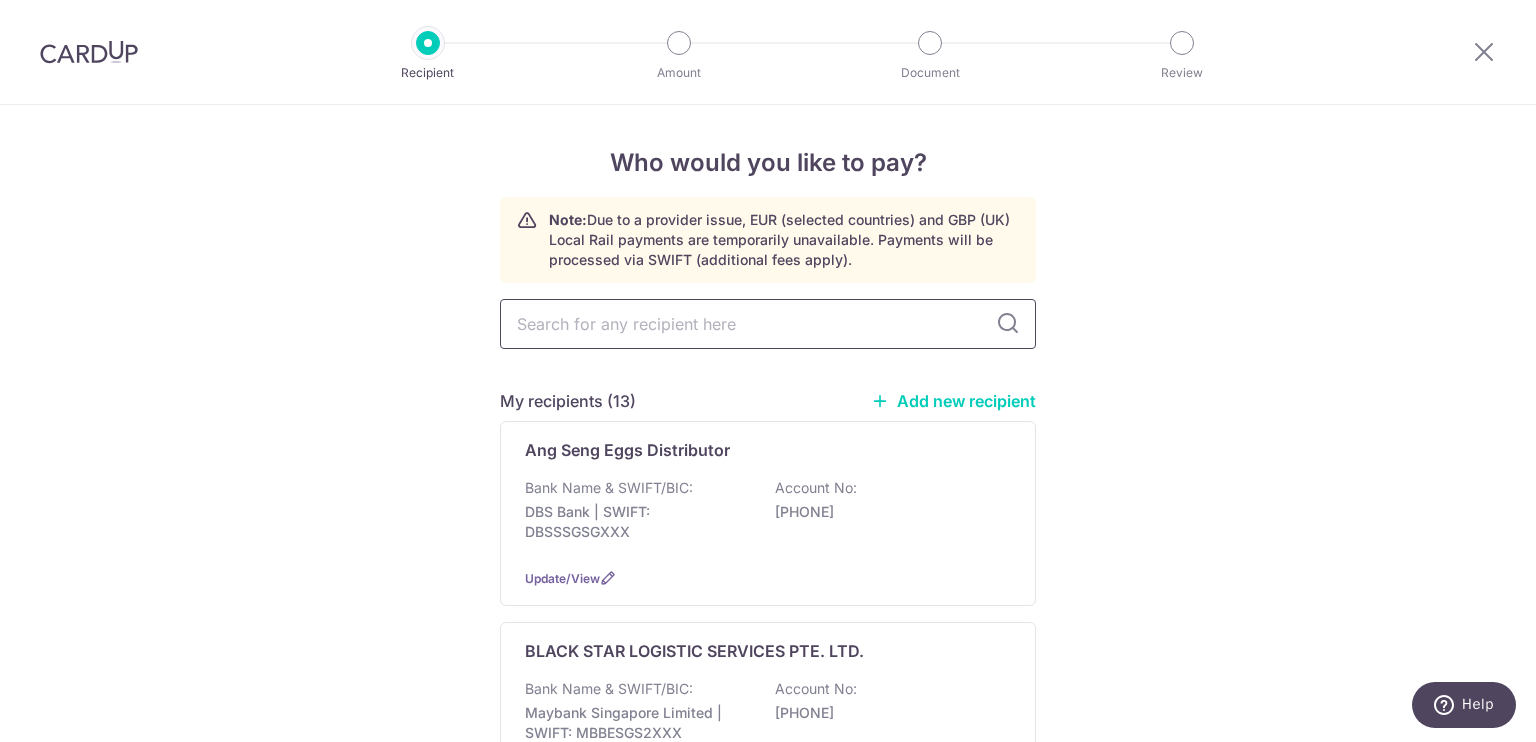 click at bounding box center [768, 324] 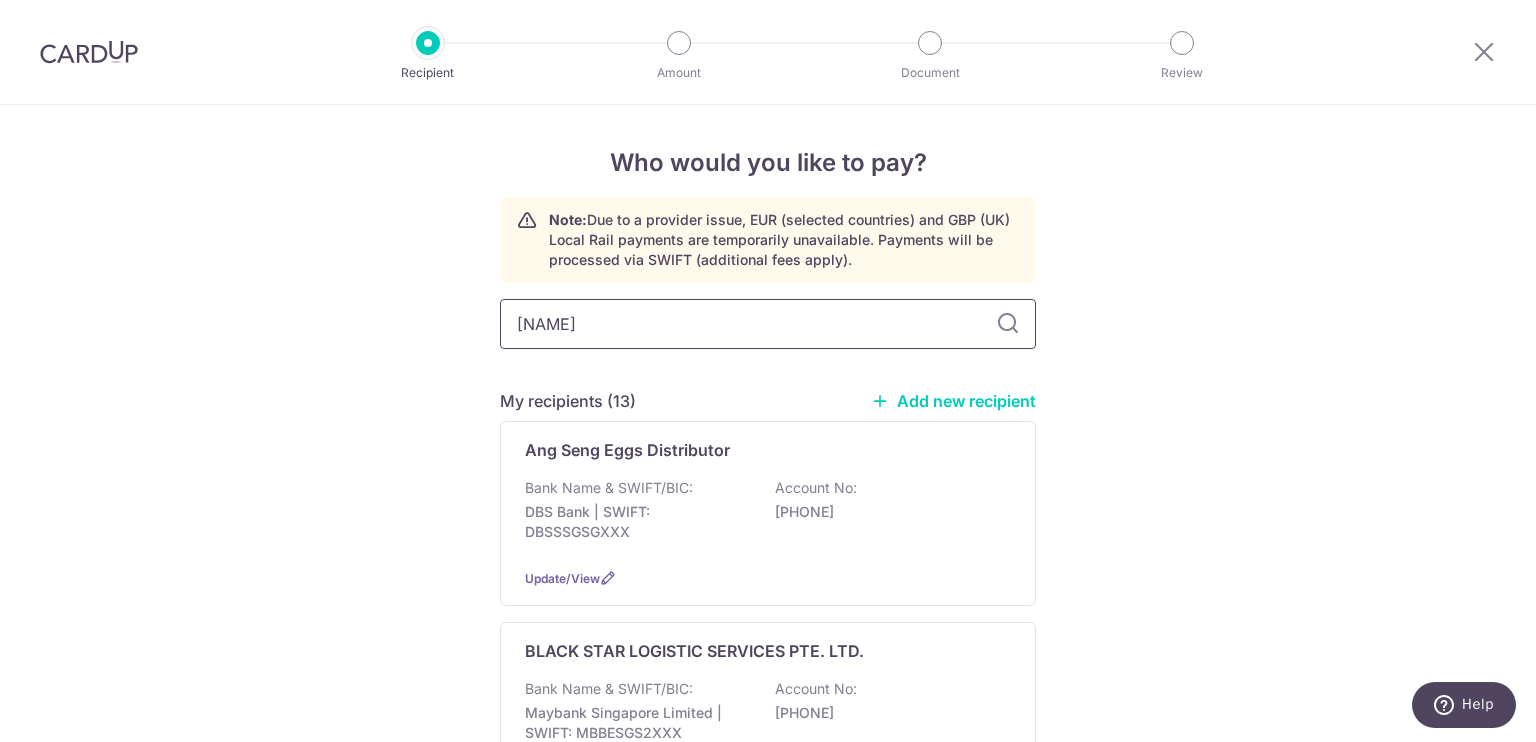 type on "wilmar" 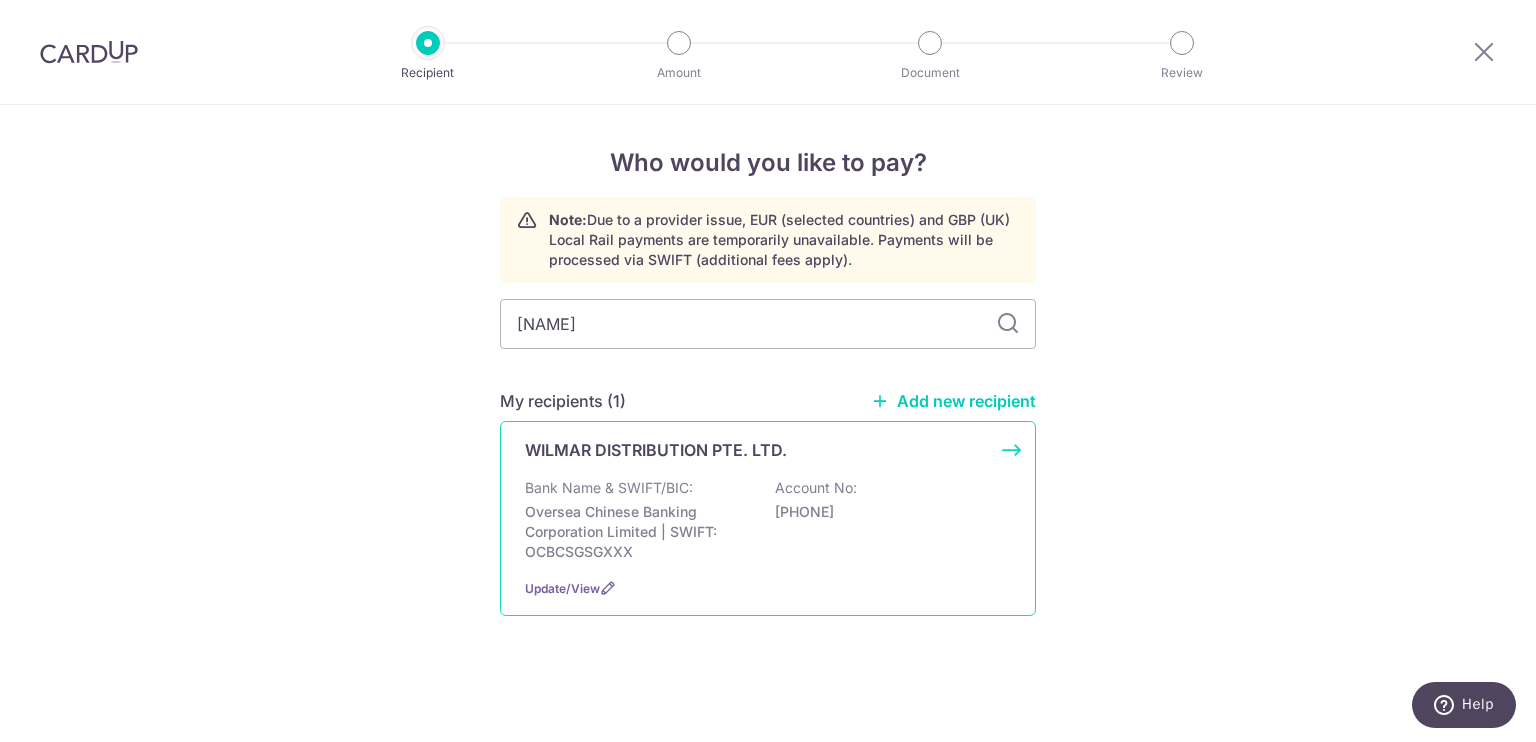 click on "Bank Name & SWIFT/BIC:
Oversea Chinese Banking Corporation Limited | SWIFT: OCBCSGSGXXX
Account No:
717372163001" at bounding box center (768, 520) 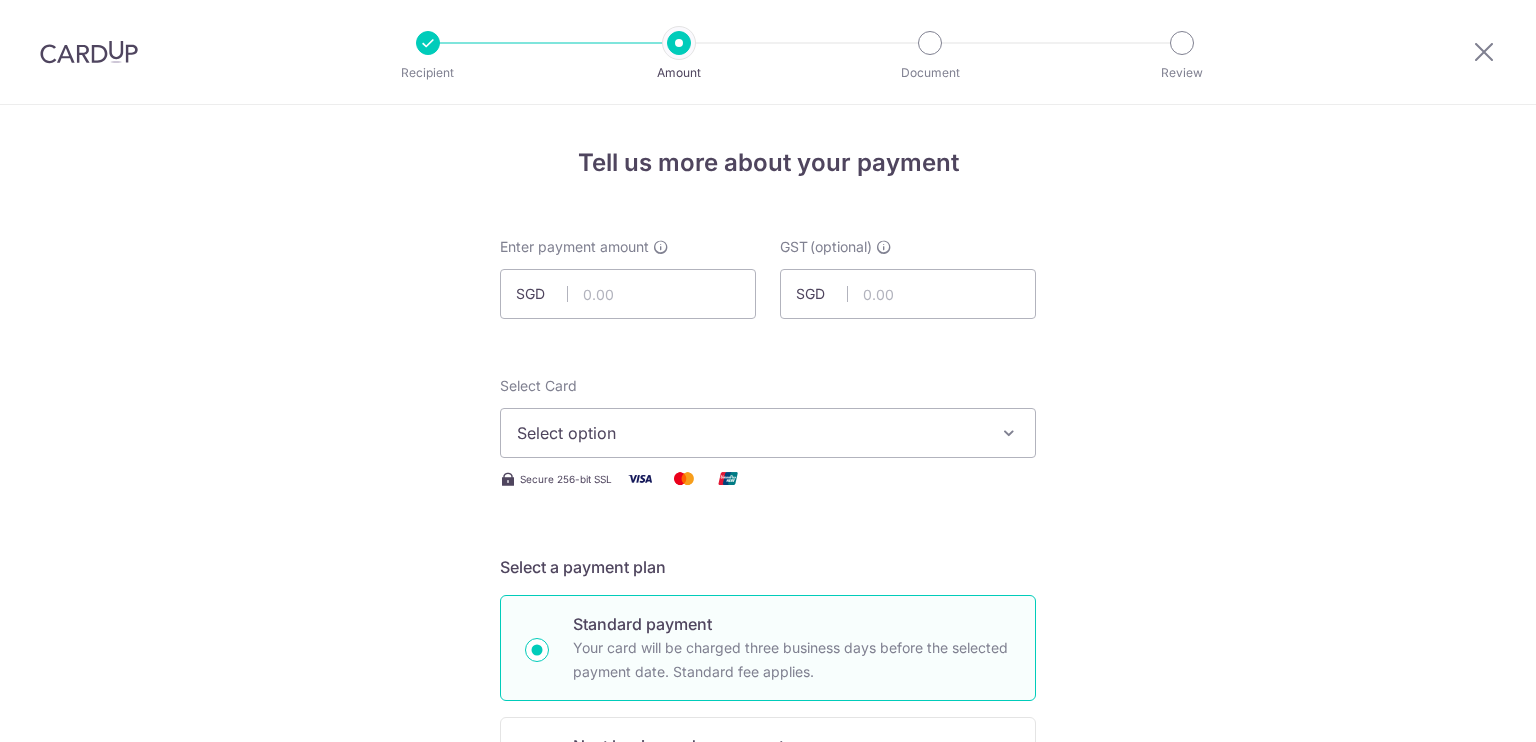 scroll, scrollTop: 0, scrollLeft: 0, axis: both 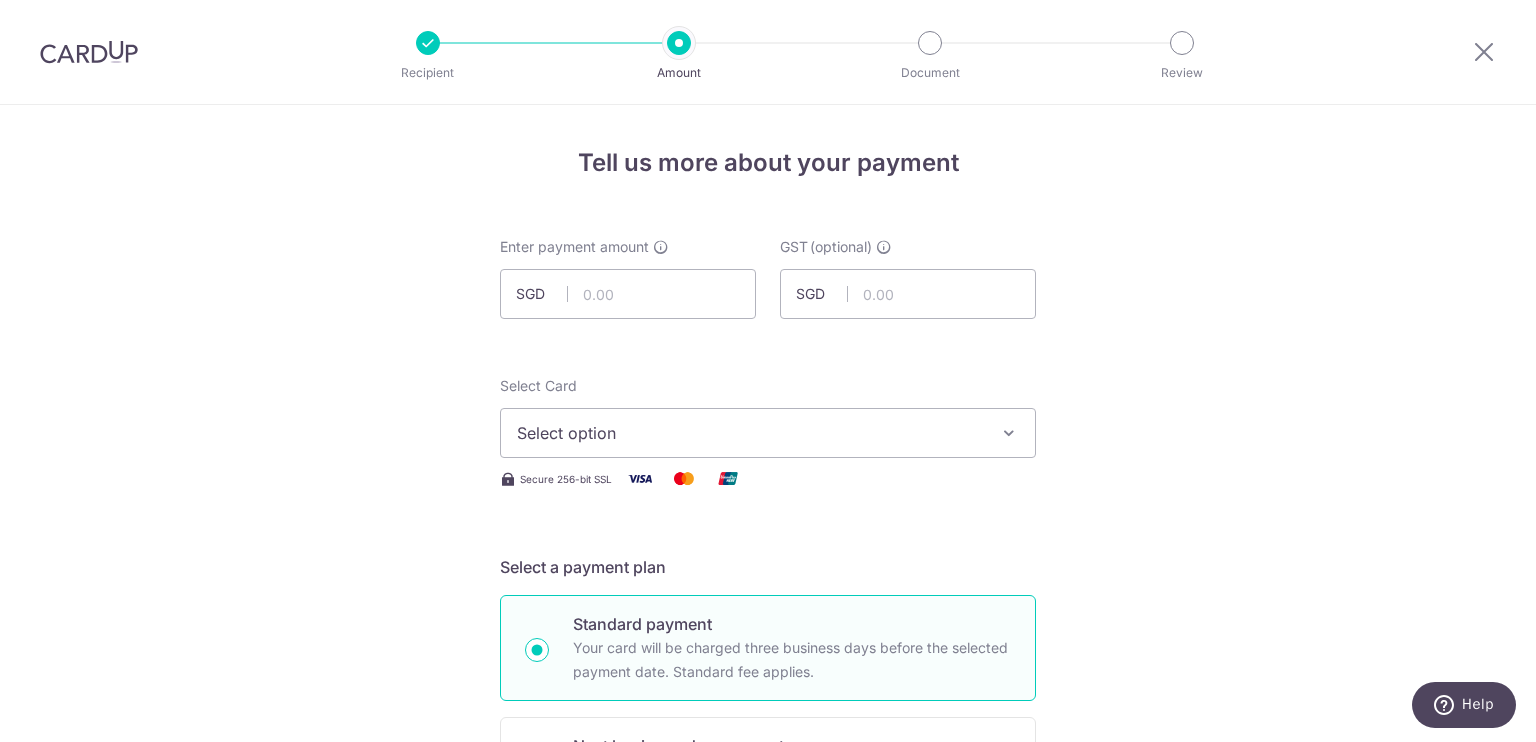 click on "Payment reference
PI [REFERENCE]
13/35
This will be  shown on your recipient’s bank statement  to help identify your payment (e.g. company name, invoice number and month of payment)." at bounding box center [768, 1076] 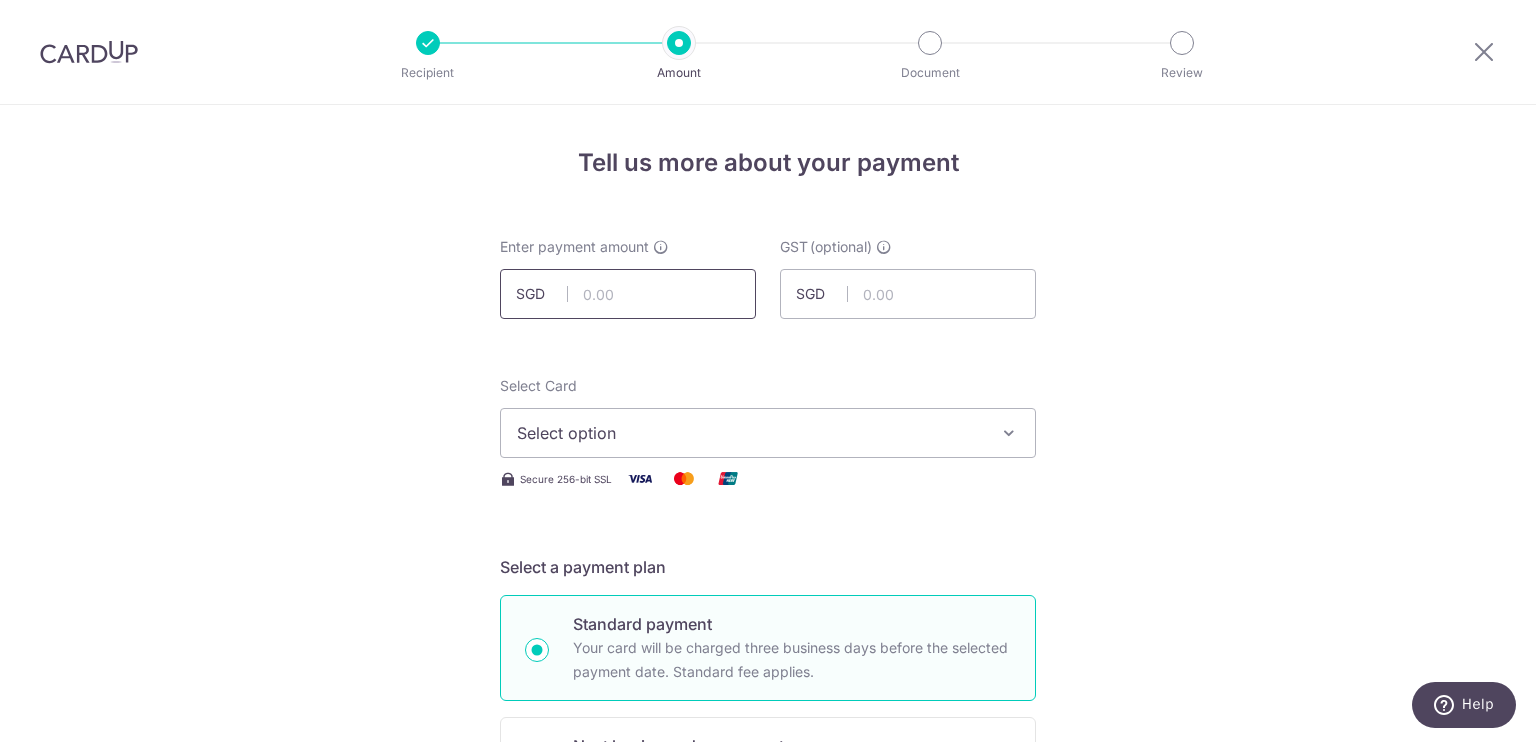 click at bounding box center (628, 294) 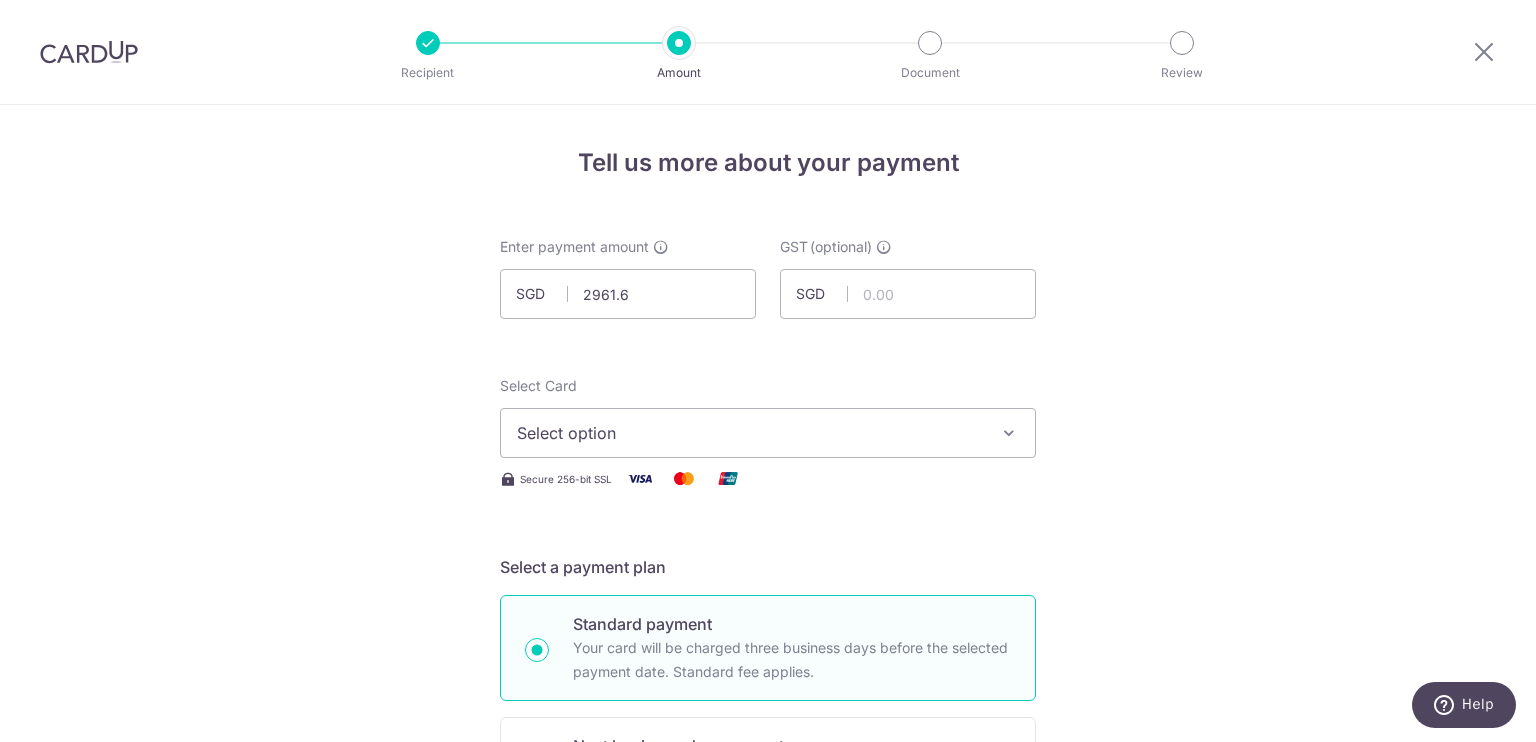 type on "2,961.60" 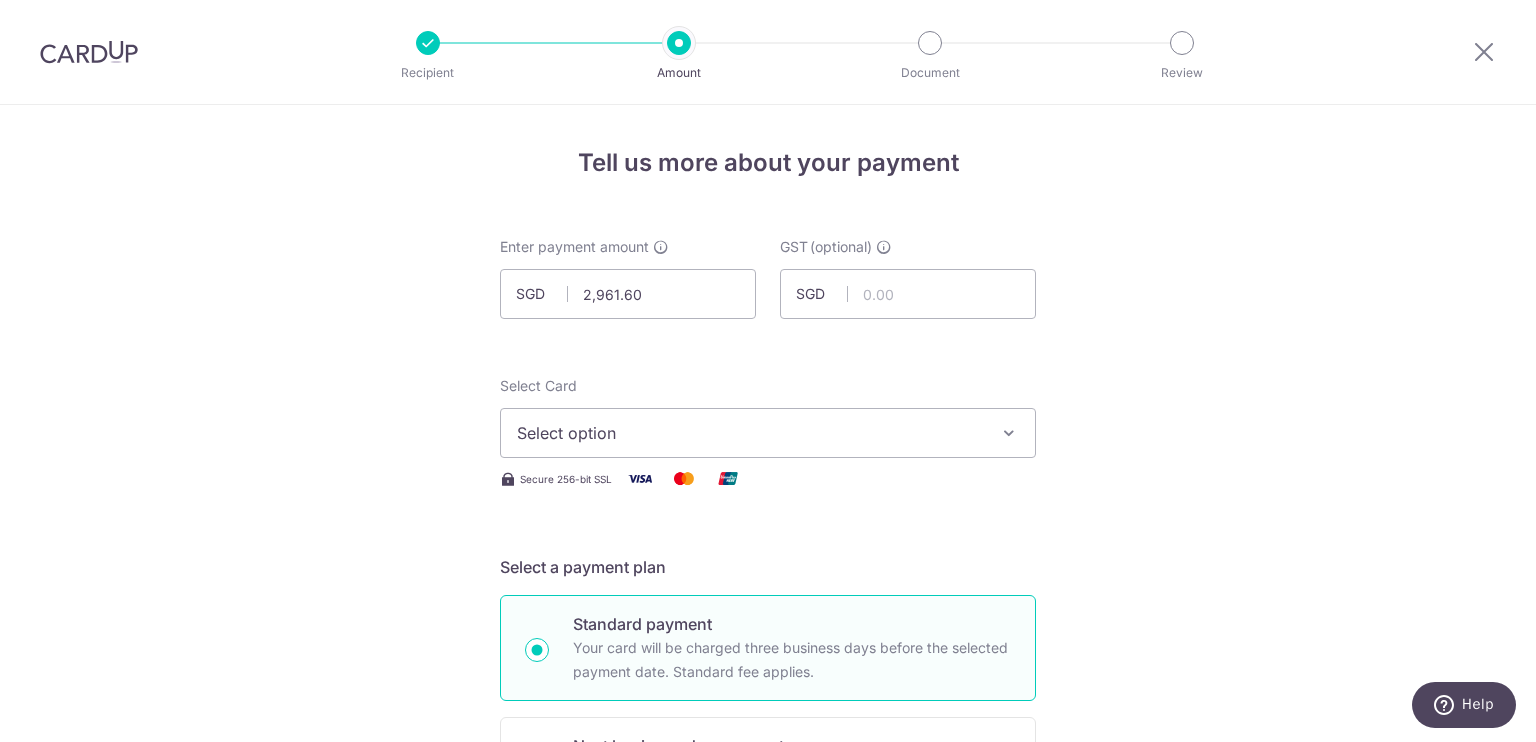 click on "Select option" at bounding box center (750, 433) 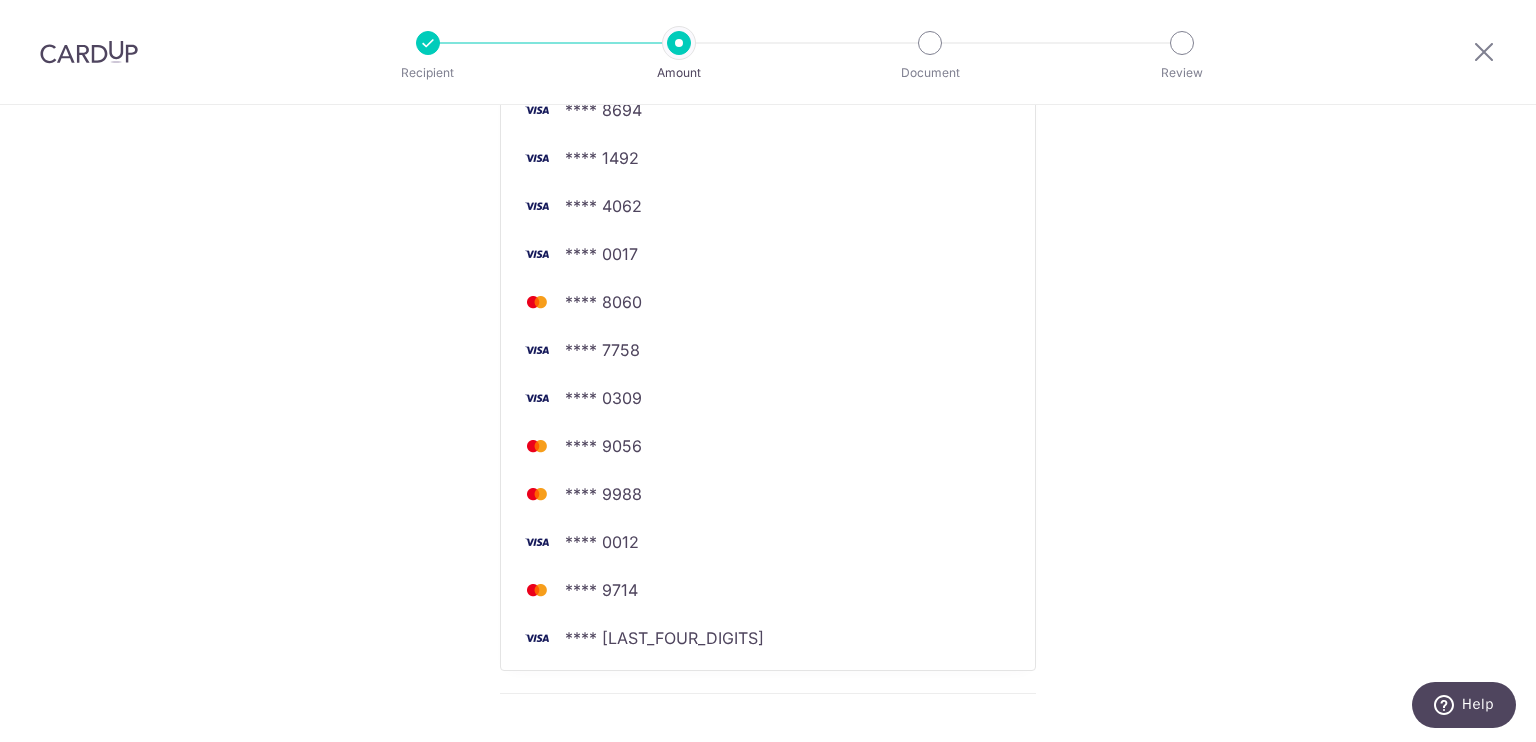 scroll, scrollTop: 510, scrollLeft: 0, axis: vertical 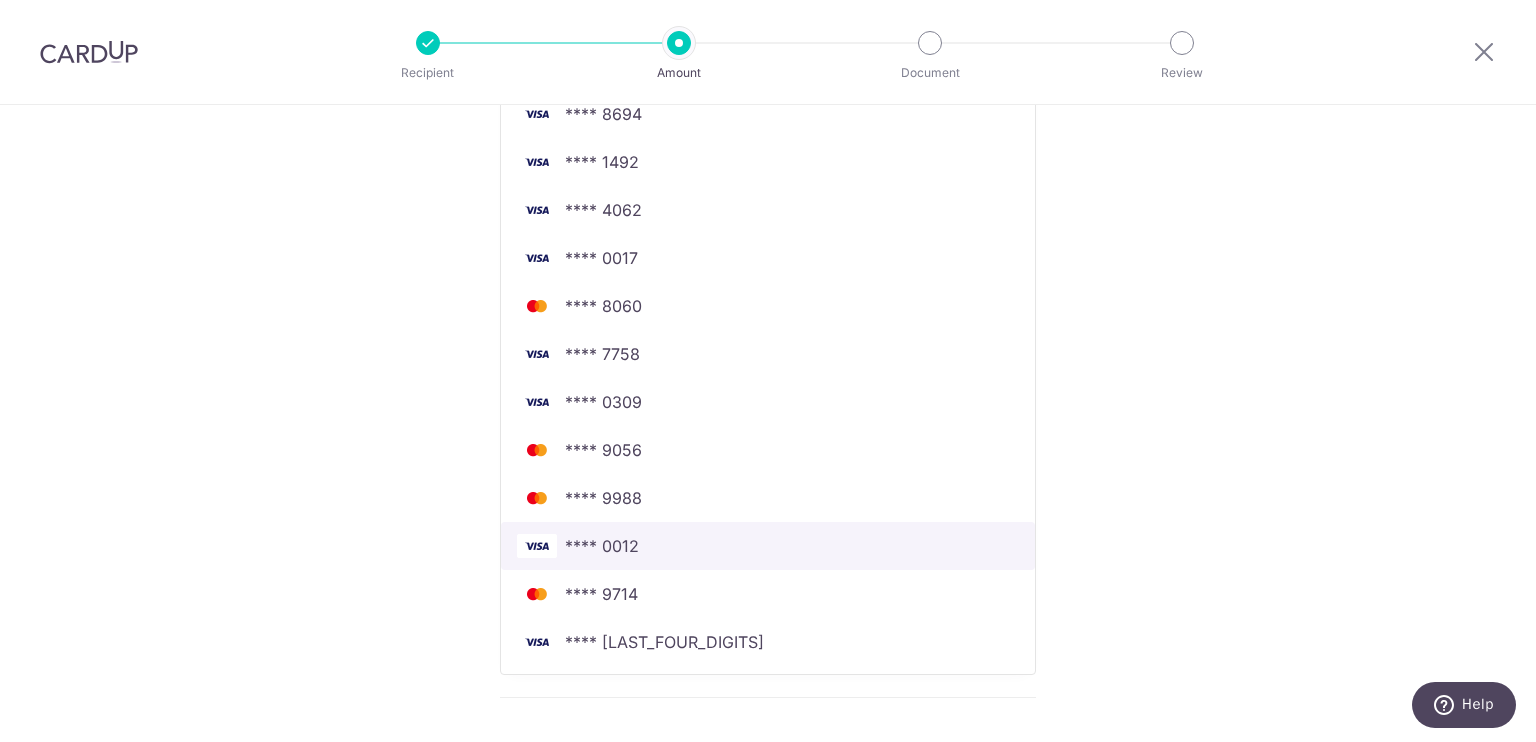 click on "**** 0012" at bounding box center [602, 546] 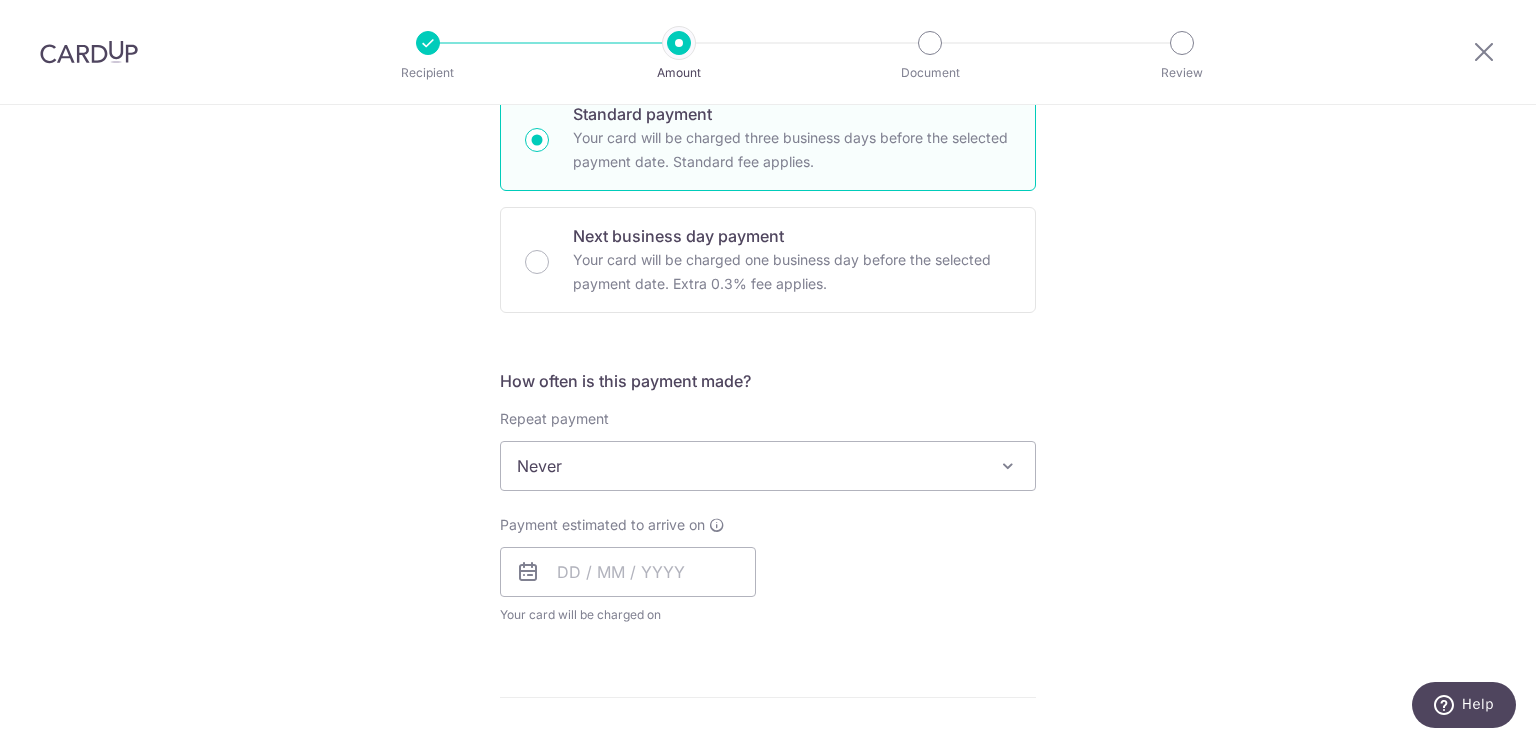 click on "How often is this payment made?
Repeat payment
Never
Every week
Every month
Every quarter
Every half a year Never
To set up monthly income tax payments on CardUp, please ensure the following:     Keep GIRO active   First payment through GIRO   Limit of 11 months scheduling   Upload Notice of Assessment    For more details, refer to this guide:  CardUp Help - Monthly Income Tax Payments
Payment estimated to arrive on
Your card will be charged on   for the first payment
* If your payment is funded by  9:00am SGT on Tuesday 05/08/2025
06/08/2025
No. of Payments" at bounding box center (768, 505) 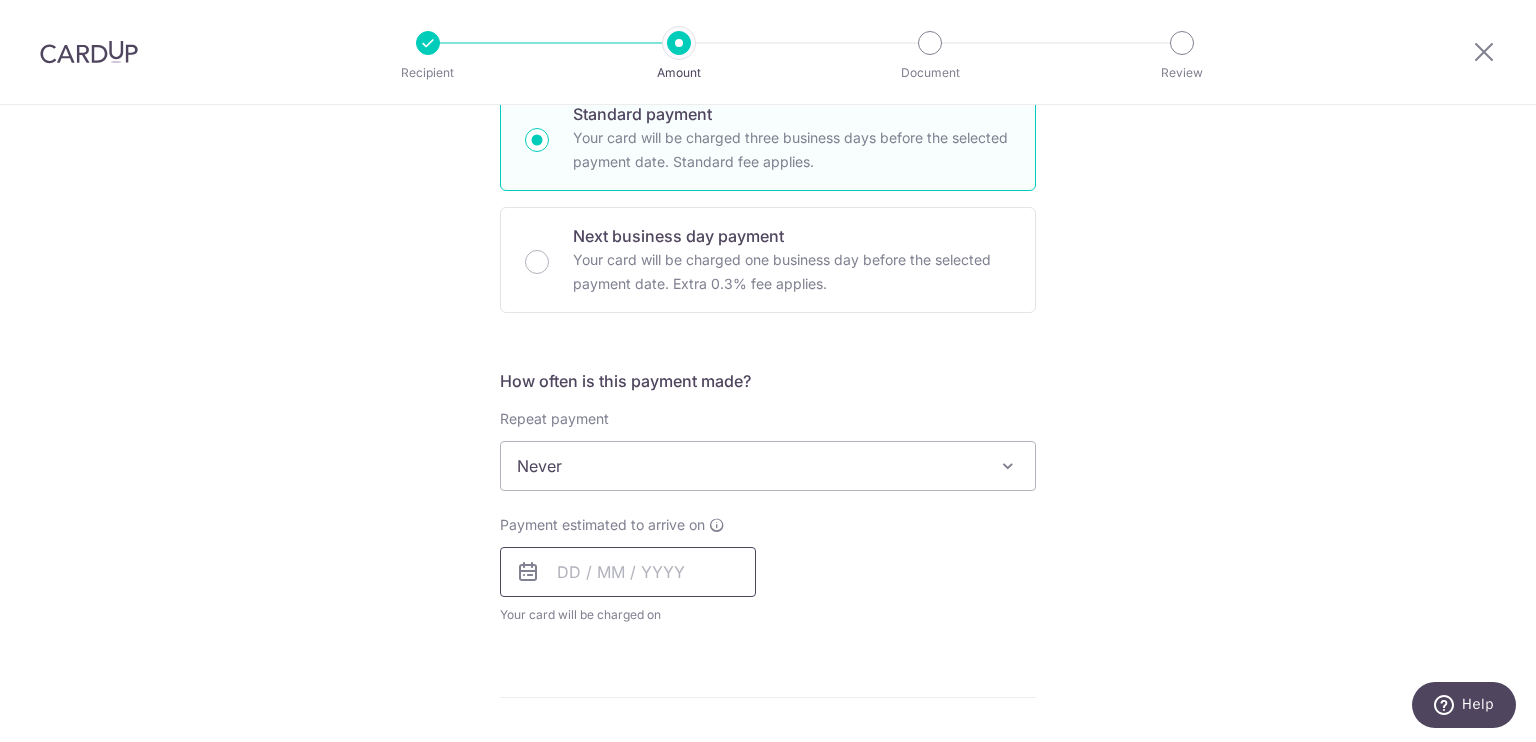 click at bounding box center [628, 572] 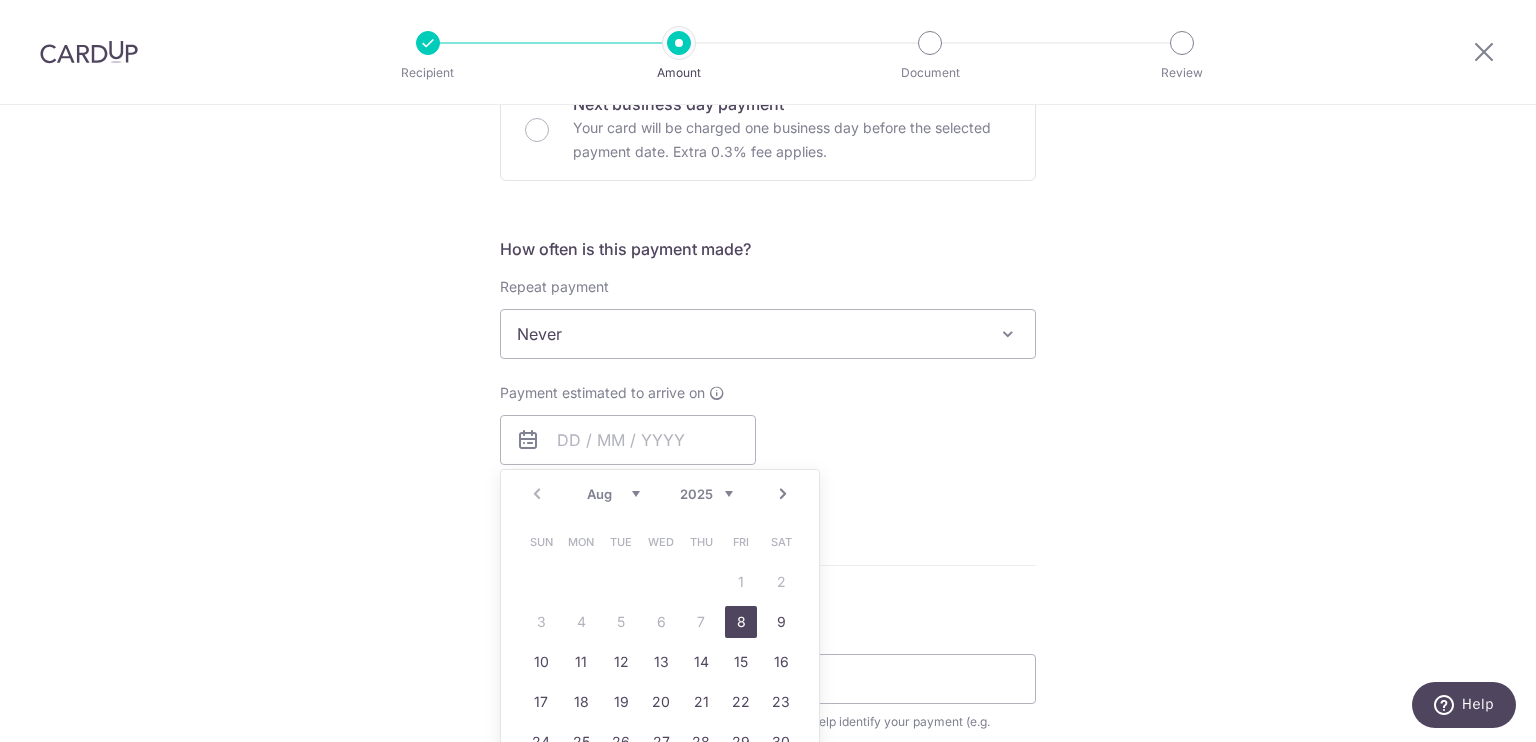 click on "8" at bounding box center [741, 622] 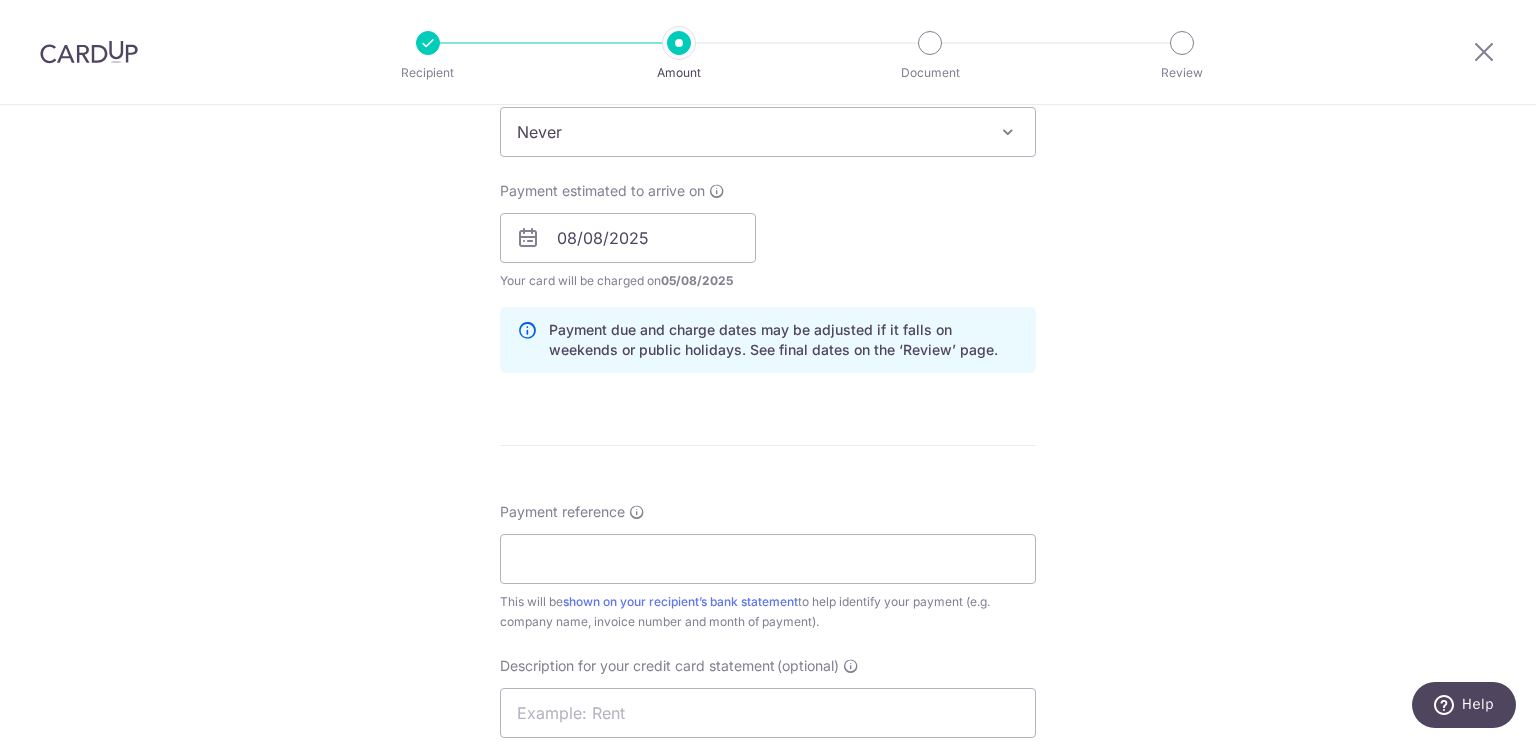 scroll, scrollTop: 846, scrollLeft: 0, axis: vertical 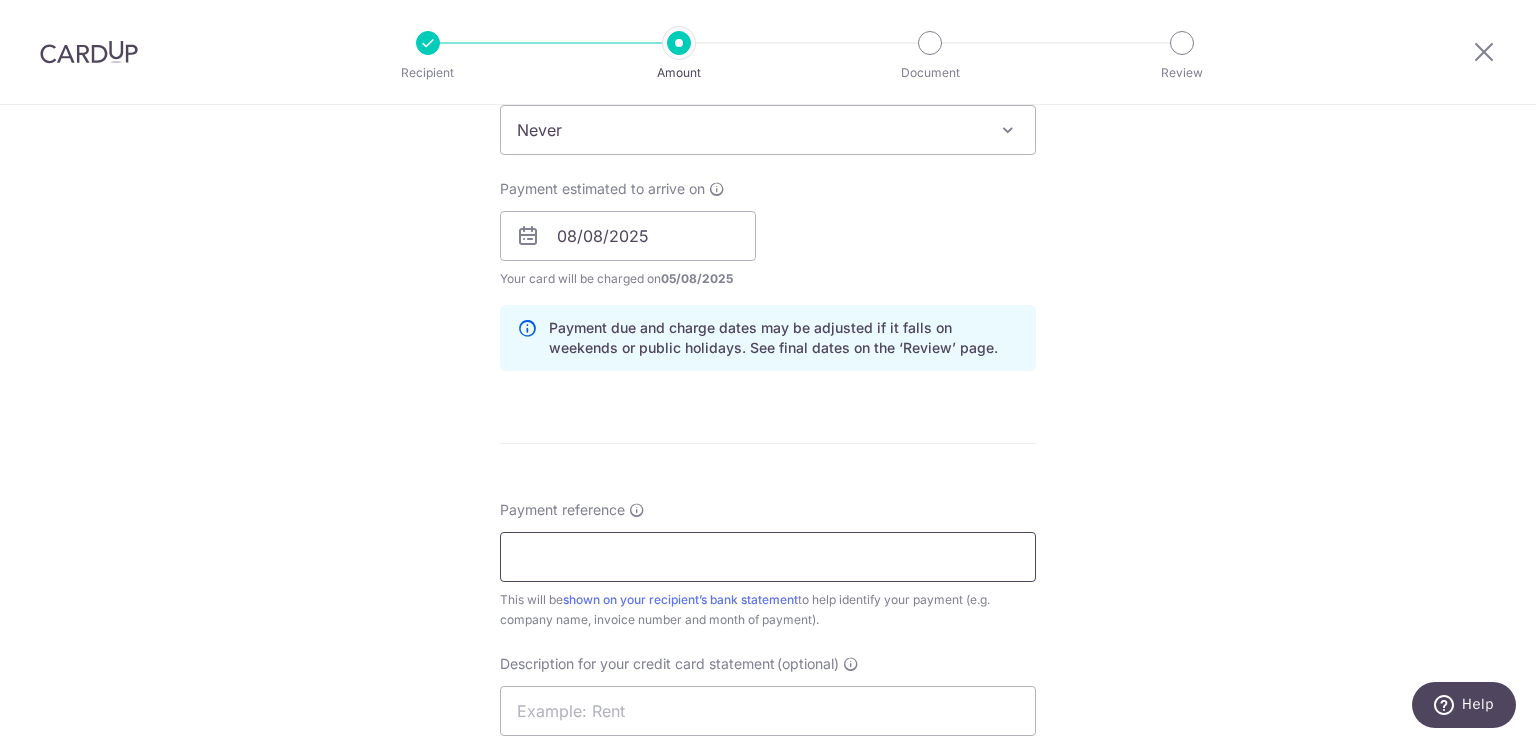 click on "Payment reference" at bounding box center (768, 557) 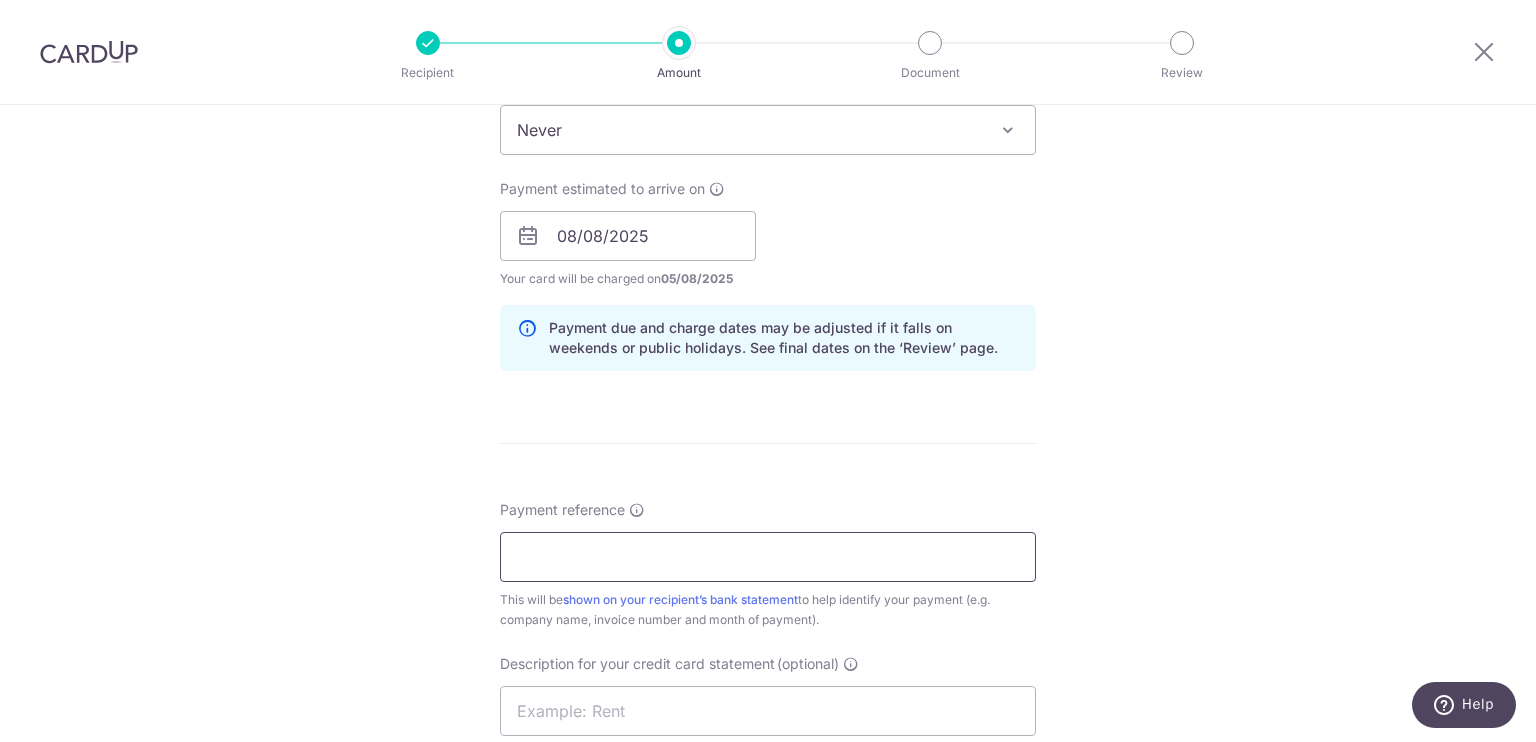 type on "PI 7340011440" 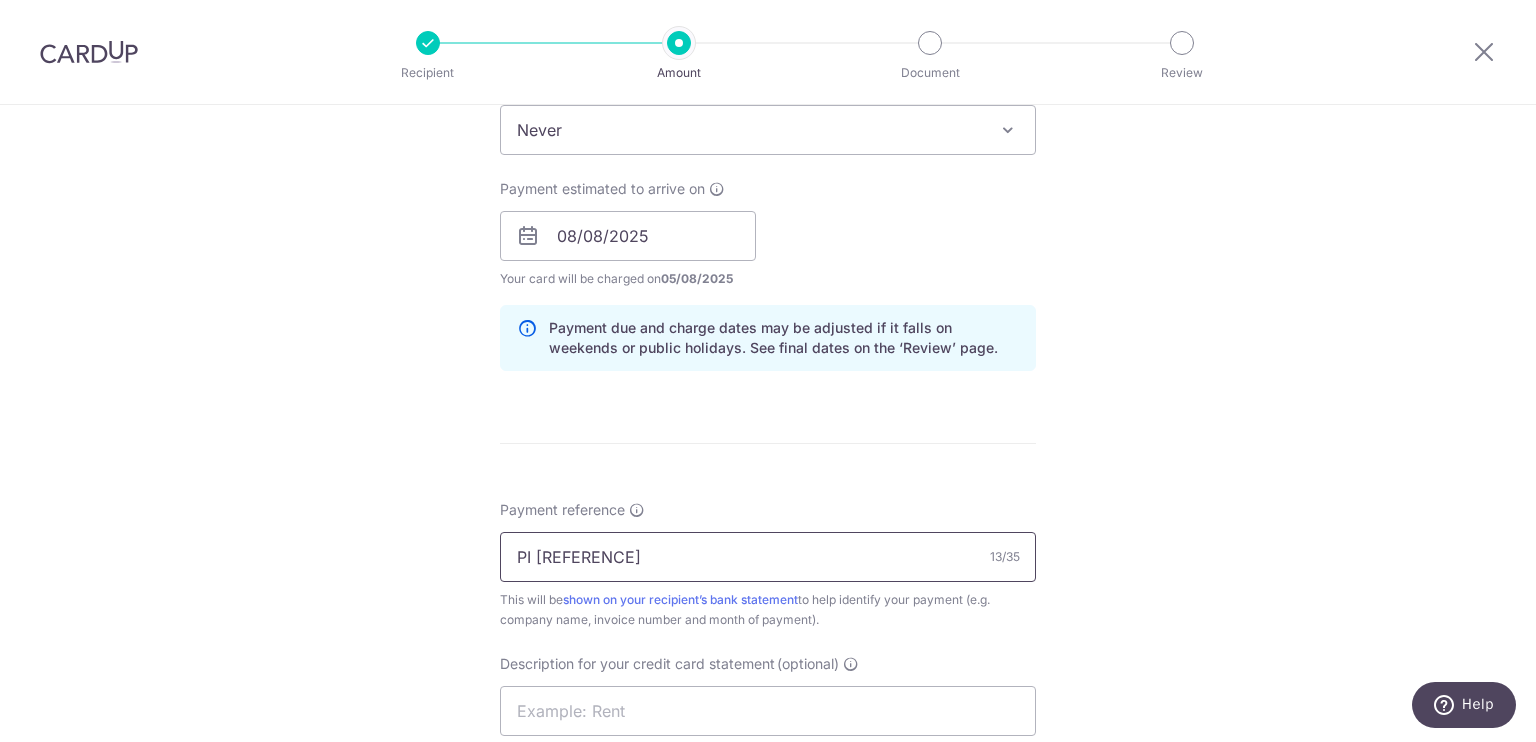 click on "PI 7340011440" at bounding box center [768, 557] 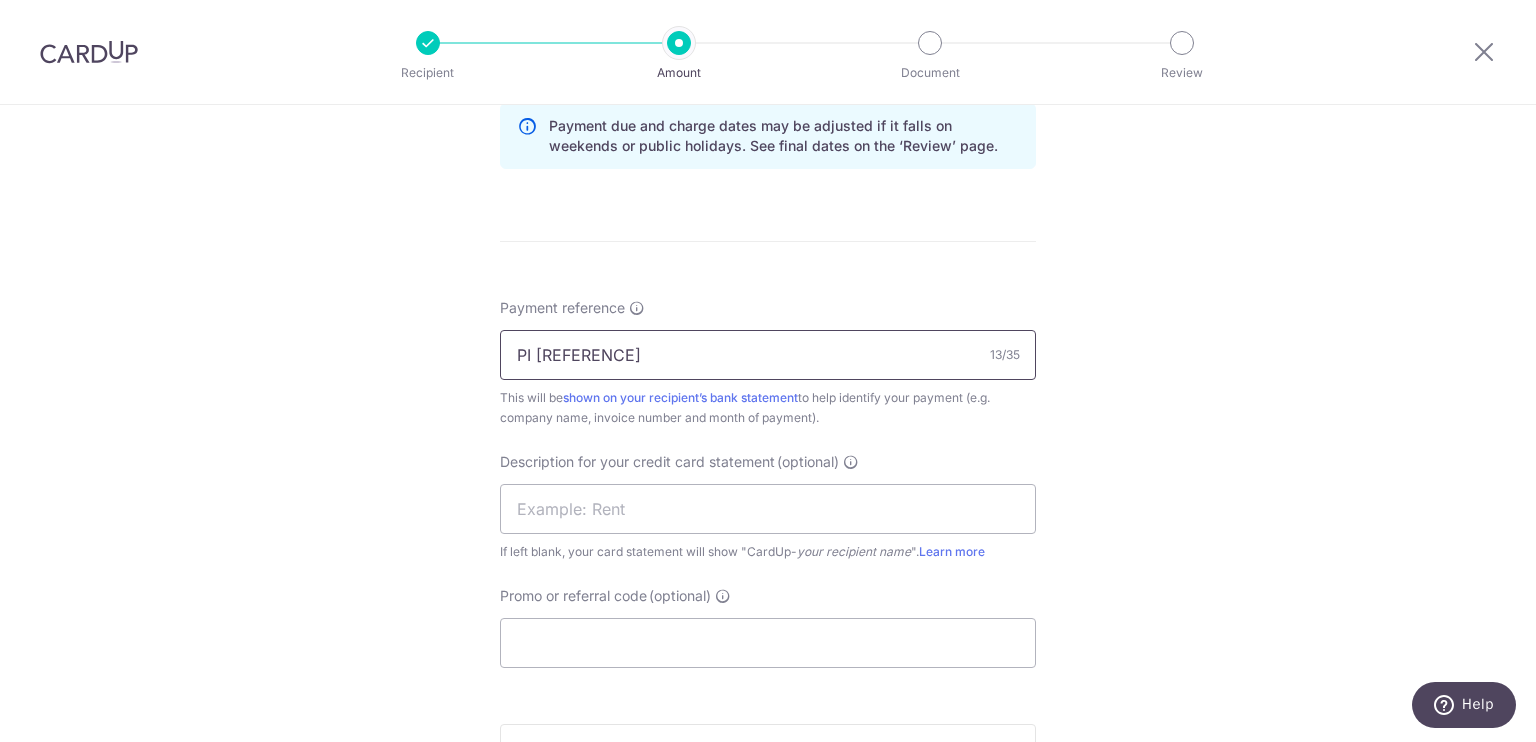 scroll, scrollTop: 1056, scrollLeft: 0, axis: vertical 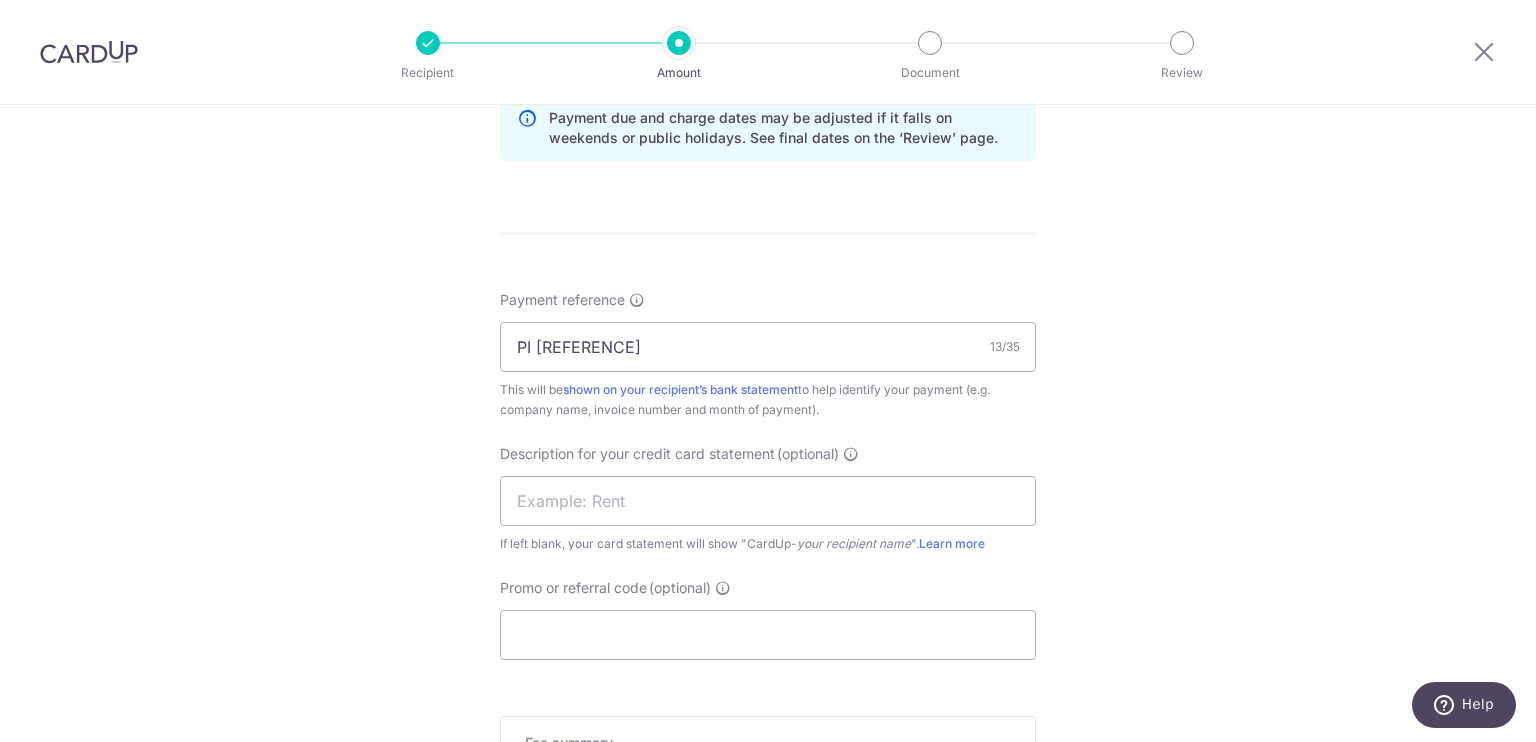 click on "Payment reference
PI 7340011440
13/35
This will be  shown on your recipient’s bank statement  to help identify your payment (e.g. company name, invoice number and month of payment)." at bounding box center [768, 355] 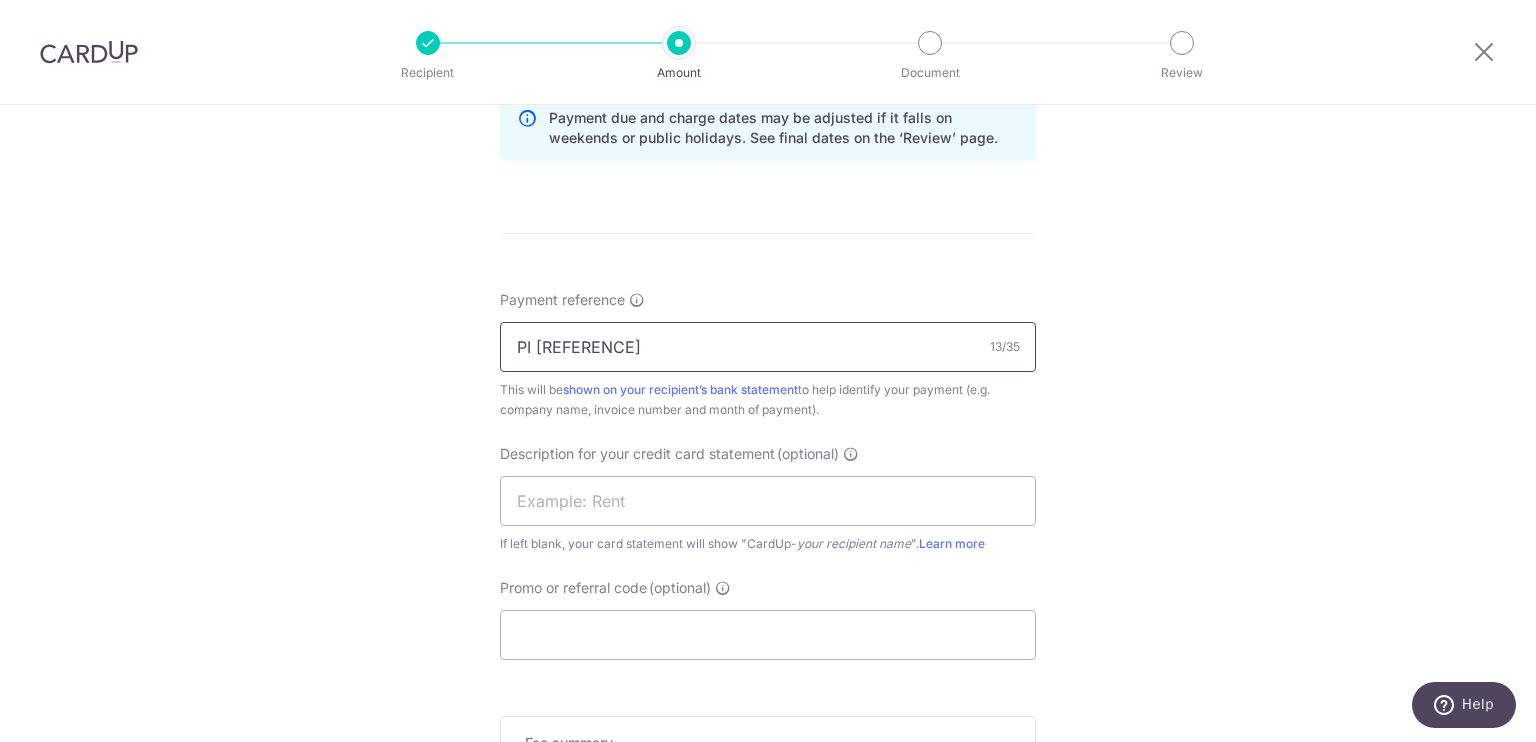 click on "PI [ACCOUNT_NUMBER]" at bounding box center [768, 347] 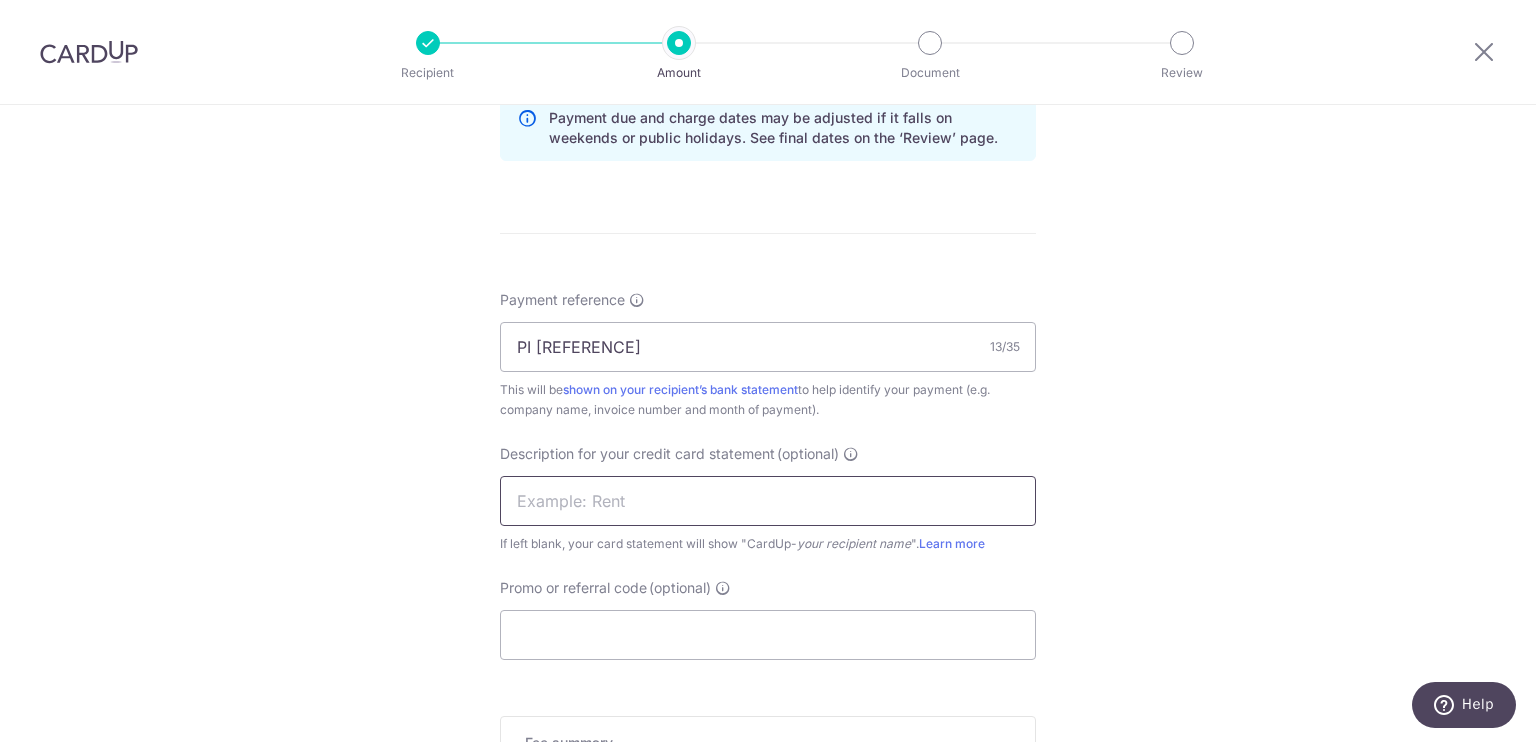click at bounding box center (768, 501) 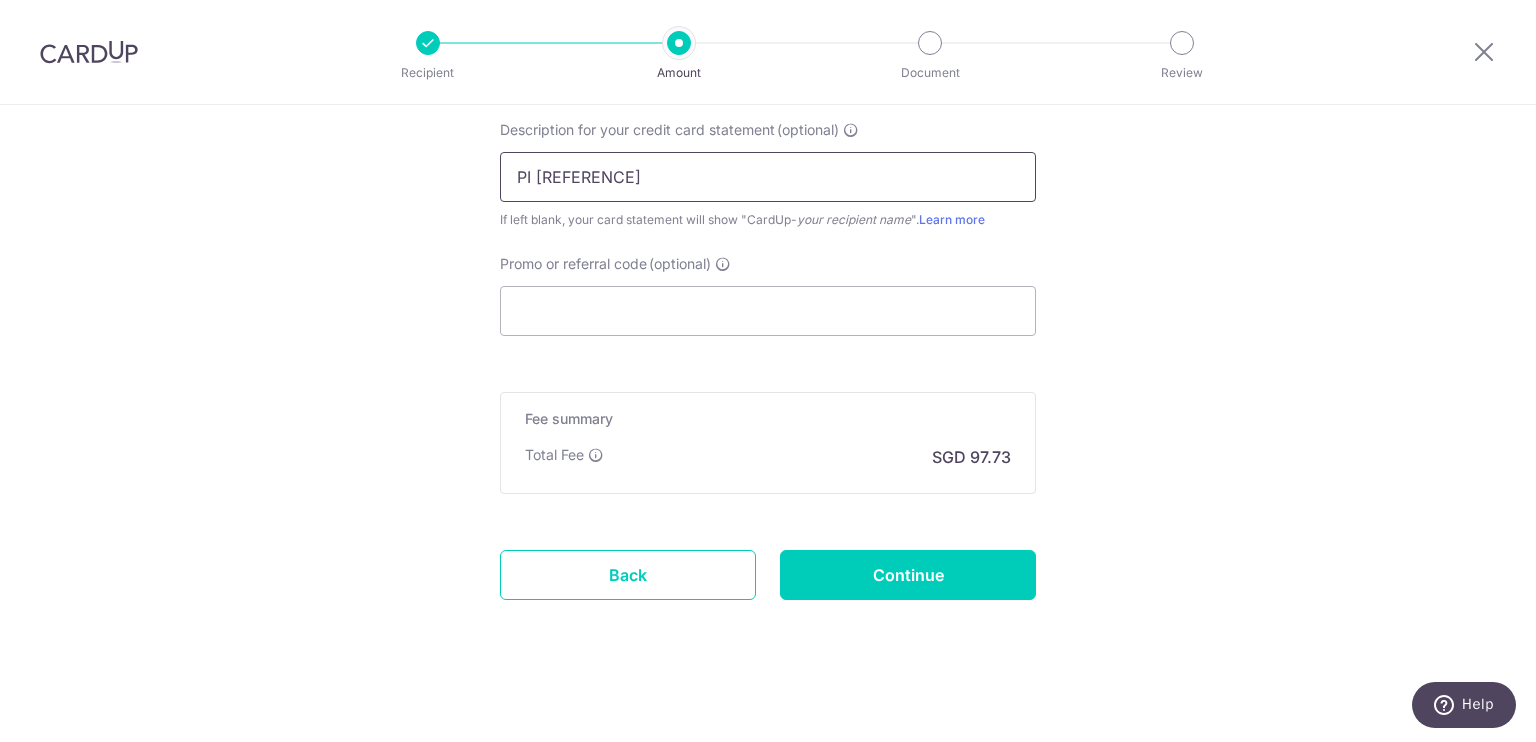 scroll, scrollTop: 1384, scrollLeft: 0, axis: vertical 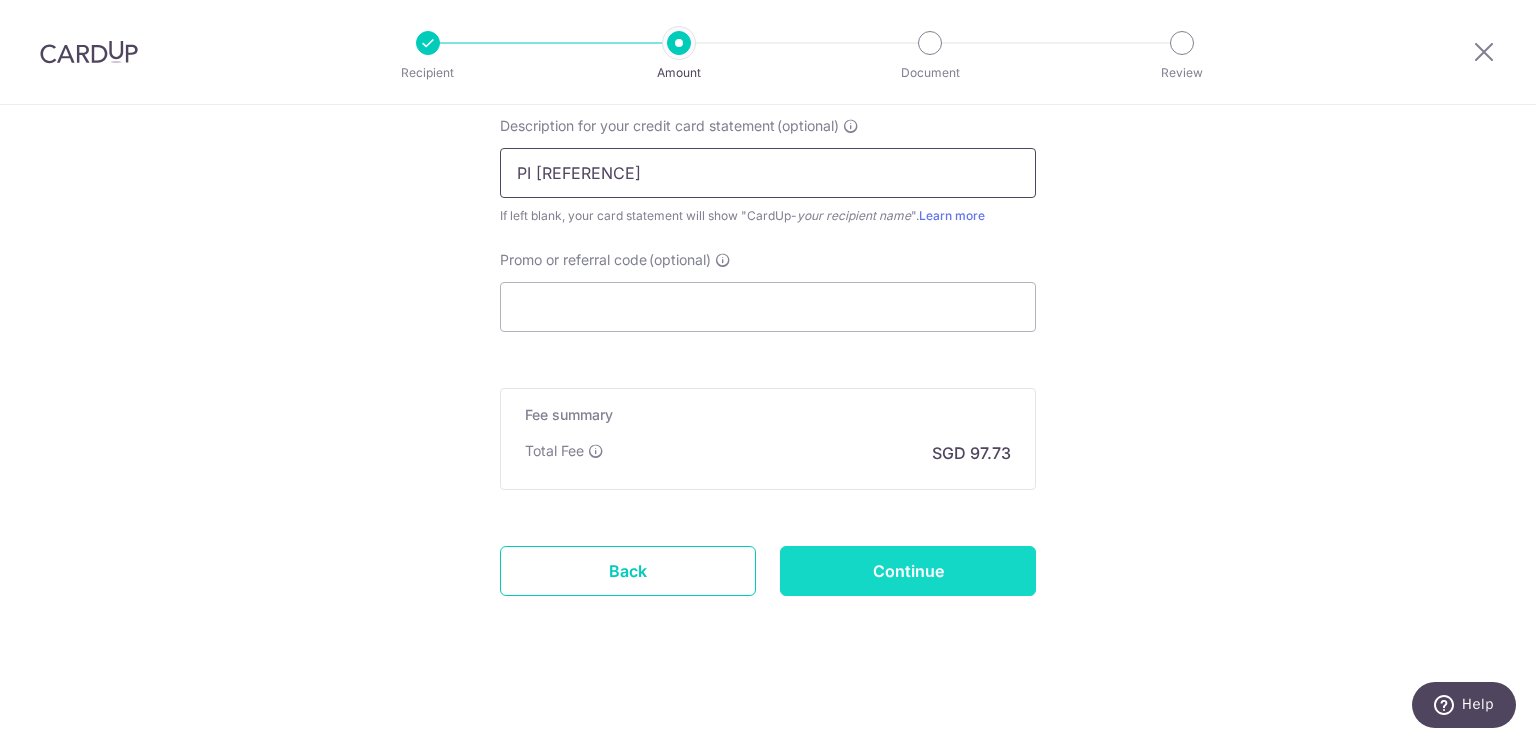 type on "PI [ACCOUNT_NUMBER]" 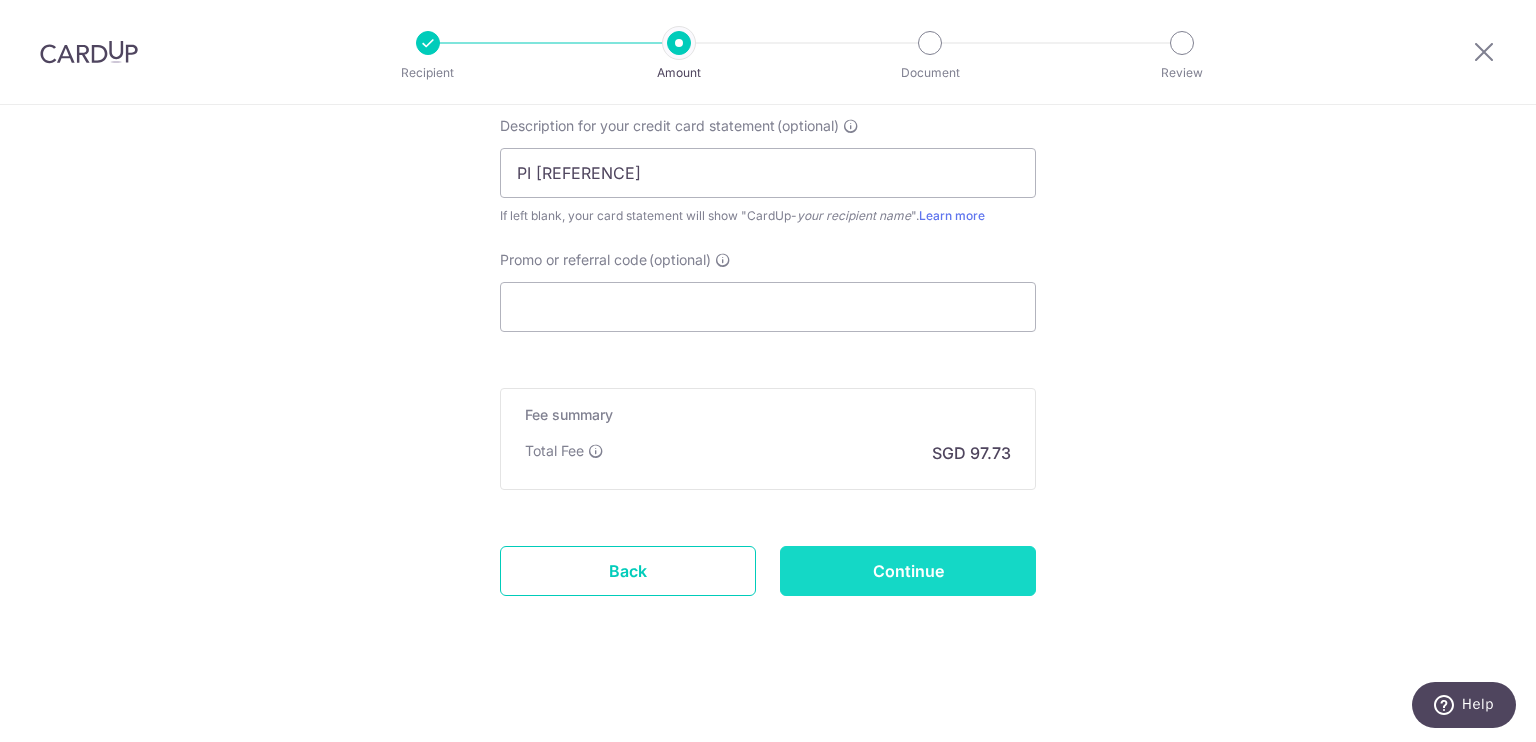 click on "Continue" at bounding box center [908, 571] 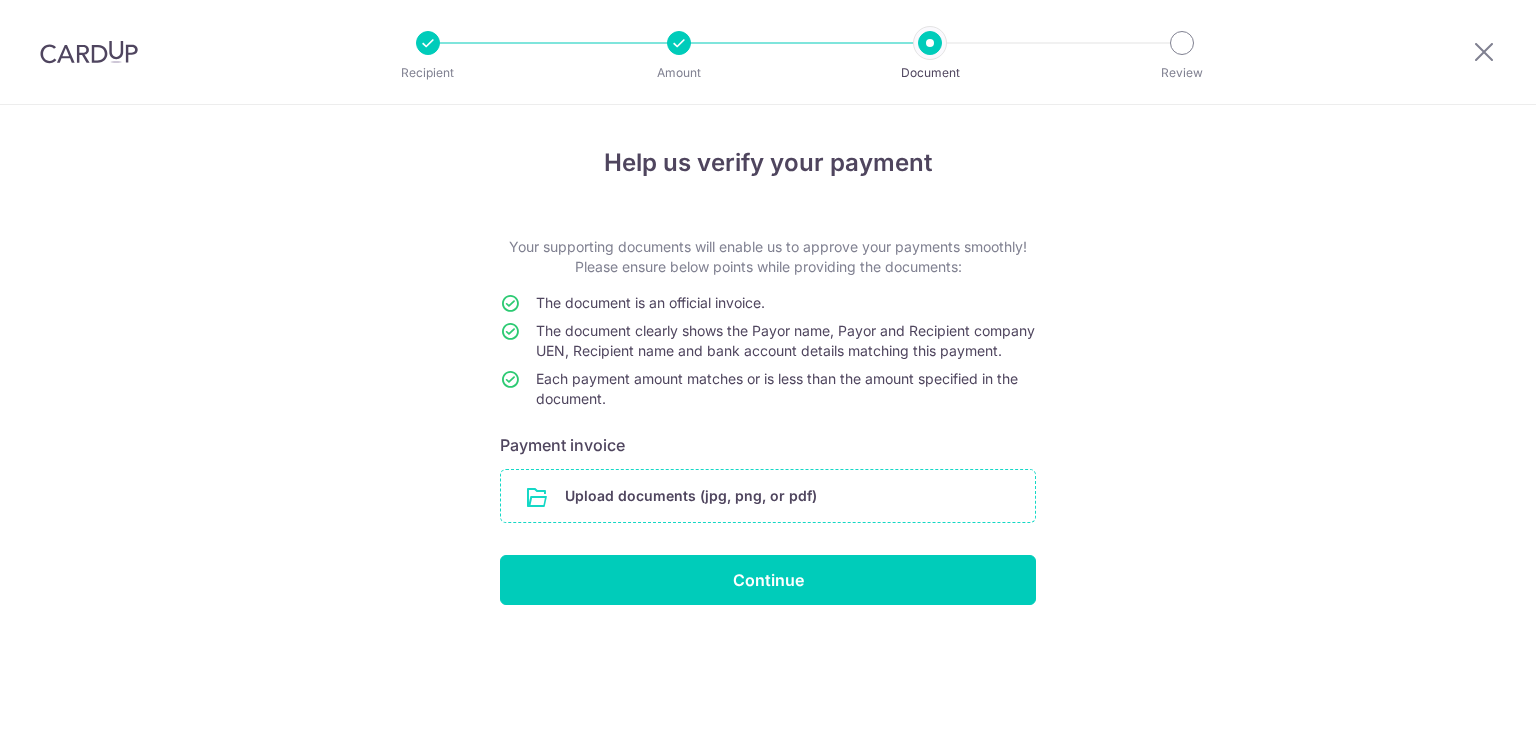 scroll, scrollTop: 0, scrollLeft: 0, axis: both 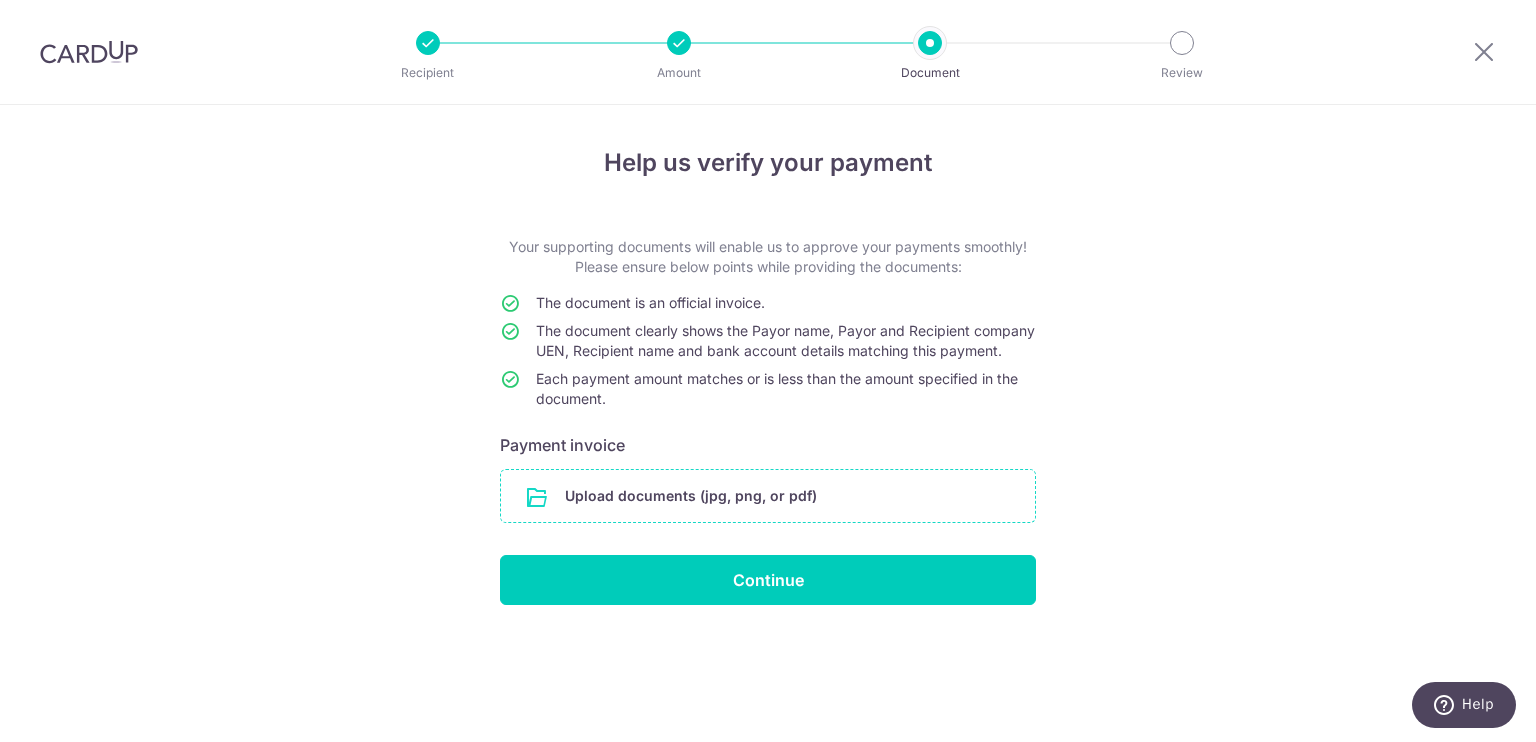 click at bounding box center [768, 496] 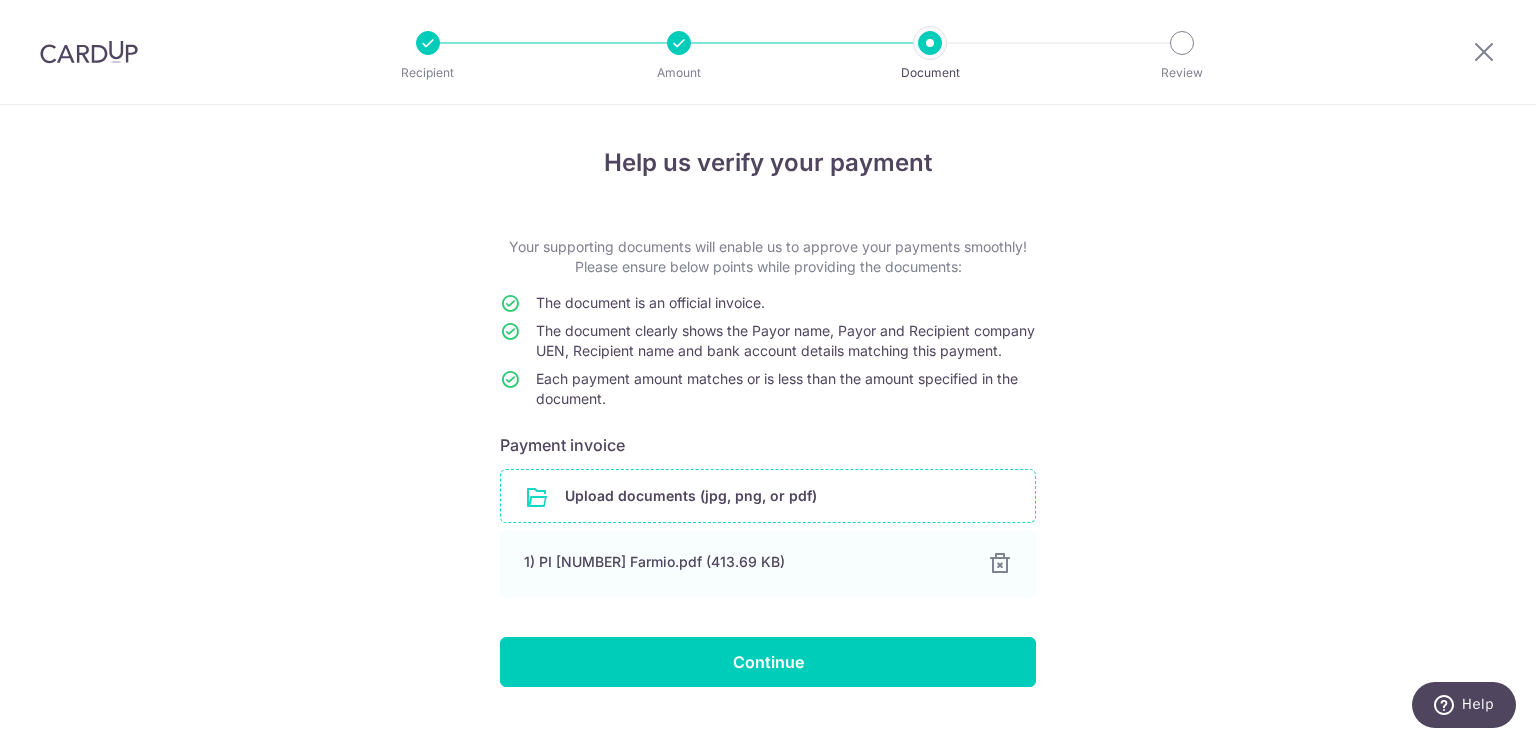 click on "Help us verify your payment
Your supporting documents will enable us to approve your payments smoothly!  Please ensure below points while providing the documents:
The document is an official invoice.
The document clearly shows the Payor name, Payor and Recipient company UEN, Recipient name and bank account details matching this payment.
Each payment amount matches or is less than the amount specified in the document.
Payment invoice
Upload documents (jpg, png, or pdf) 1) PI 7340011440 Farmio.pdf (413.69 KB) 100% Done Download
Continue" at bounding box center (768, 443) 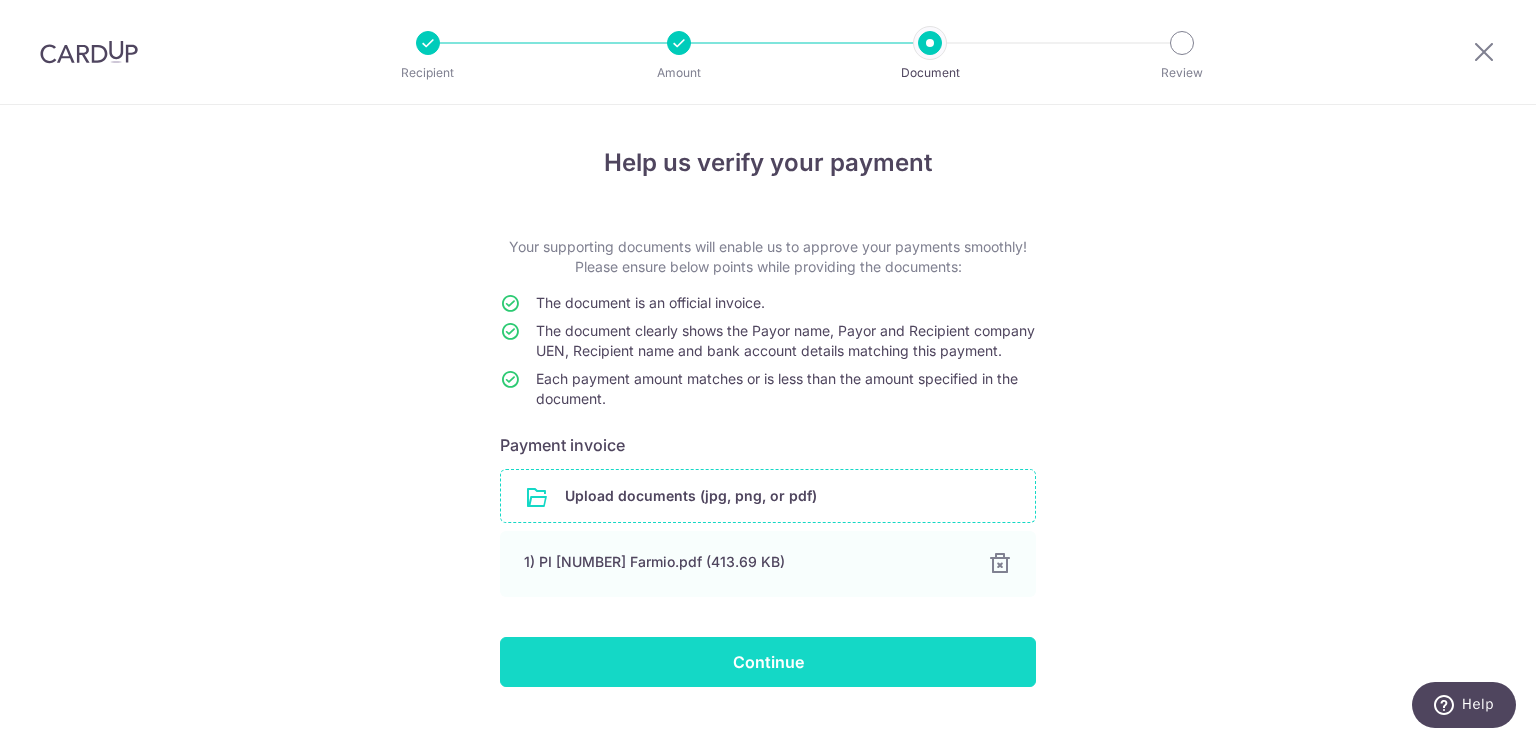 click on "Continue" at bounding box center [768, 662] 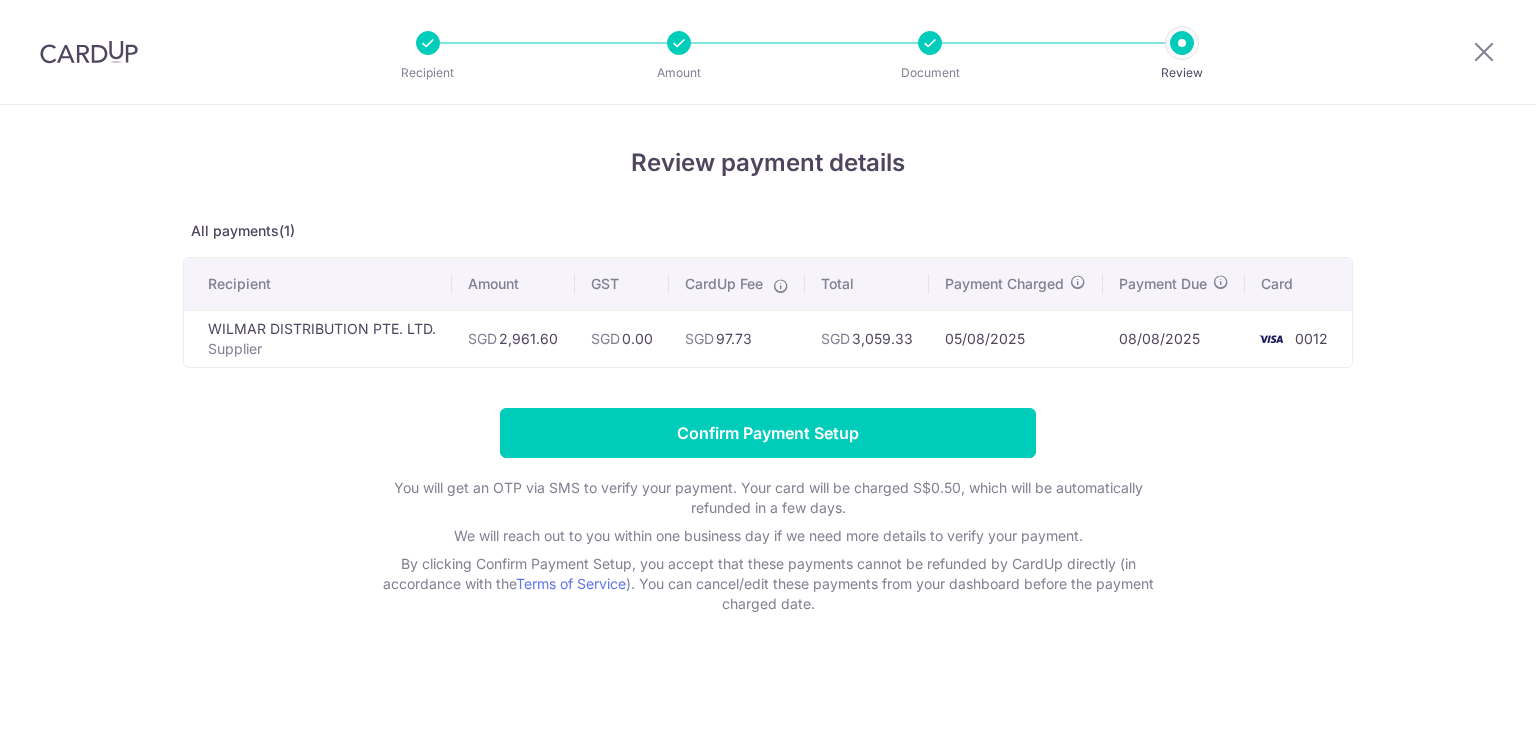 scroll, scrollTop: 0, scrollLeft: 0, axis: both 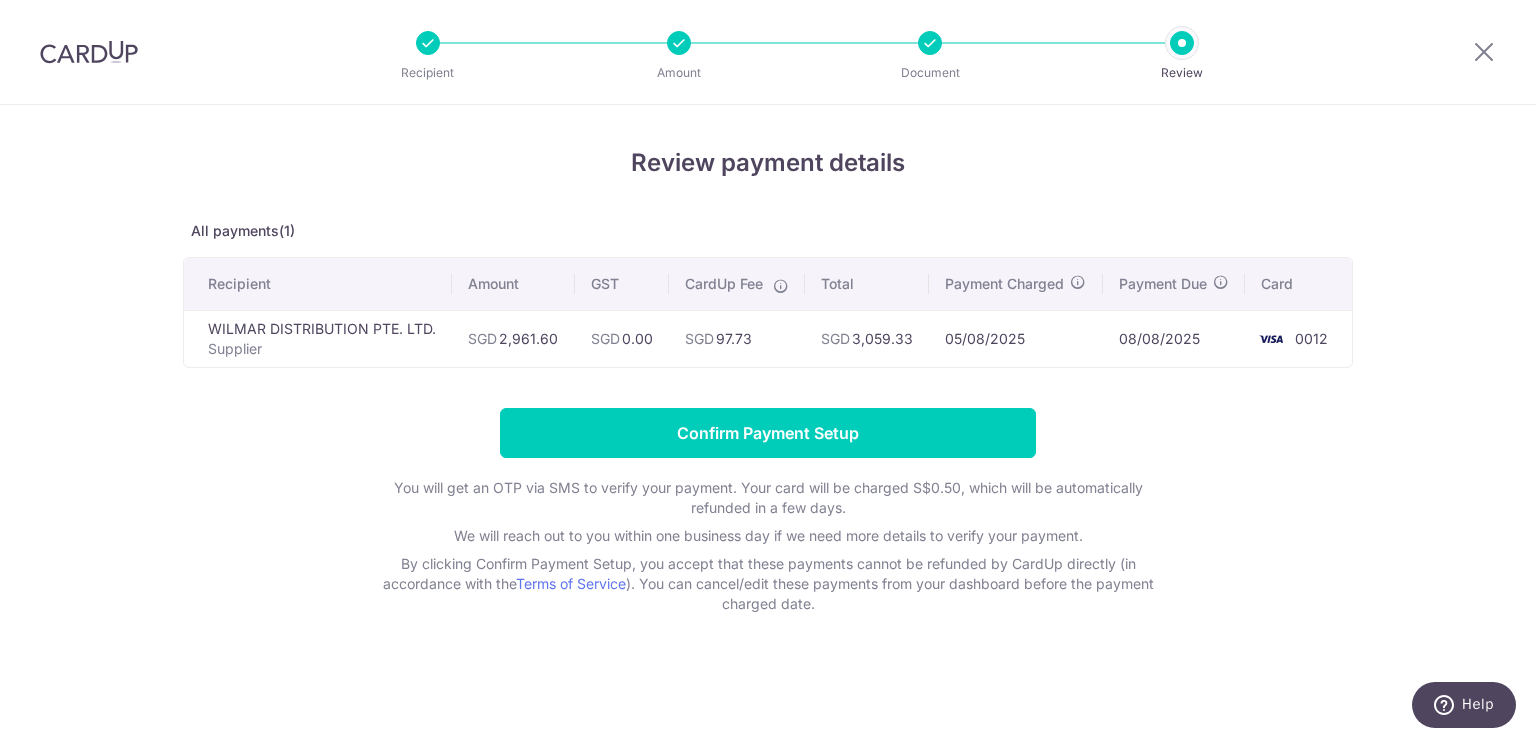 click on "Review payment details
All payments(1)
Recipient
Amount
GST
CardUp Fee
Total
Payment Charged
Payment Due
Card
WILMAR DISTRIBUTION PTE. LTD.
Supplier
SGD   2,961.60
SGD   0.00
SGD SGD 0012" at bounding box center (768, 423) 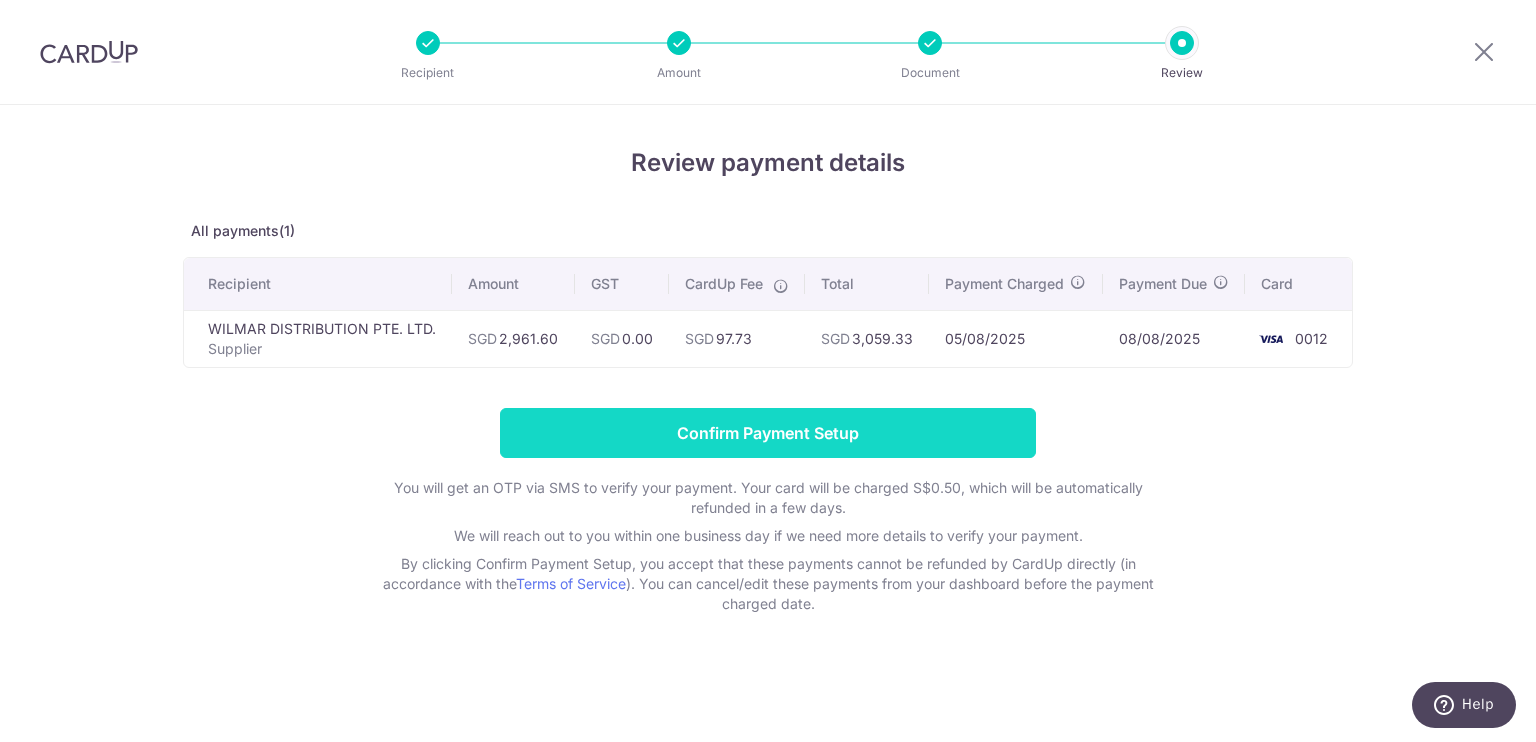 click on "Confirm Payment Setup" at bounding box center (768, 433) 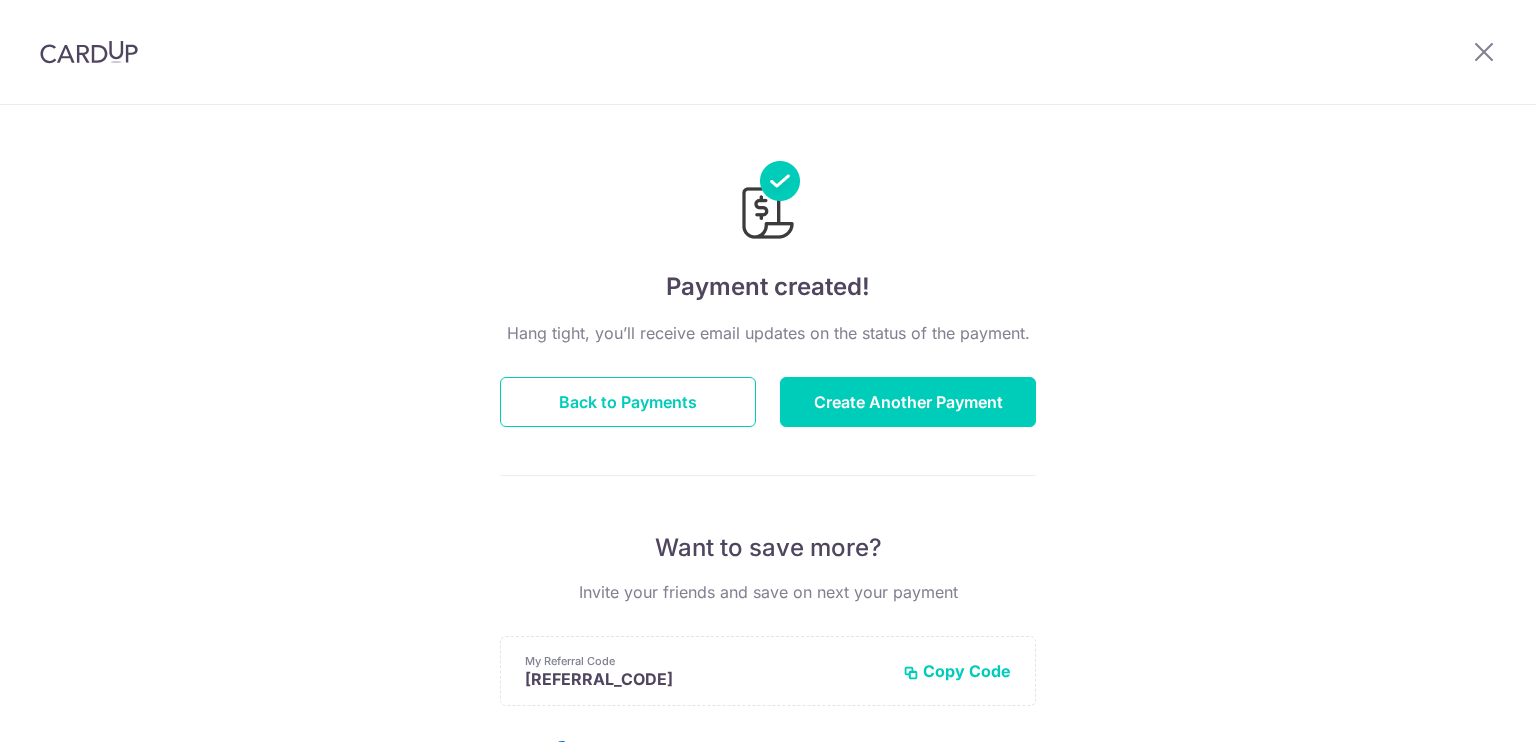 scroll, scrollTop: 0, scrollLeft: 0, axis: both 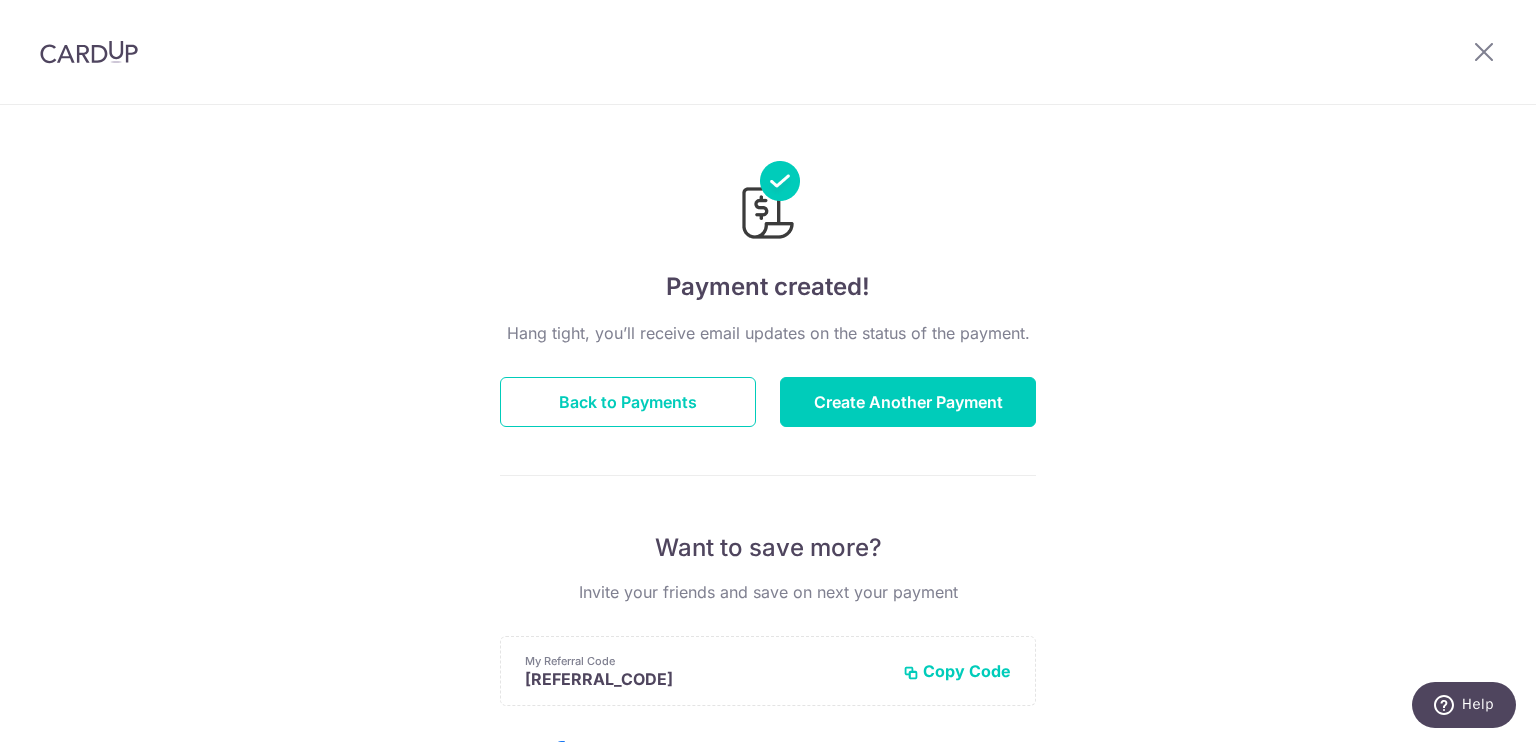 click on "Payment created!
Hang tight, you’ll receive email updates on the status of the payment.
Back to Payments
Create Another Payment
Want to save more?
Invite your friends and save on next your payment
My Referral Code
[REFERRAL_CODE]
Copy Code
Copied
Facebook
Twitter
WhatsApp
Email" at bounding box center (768, 639) 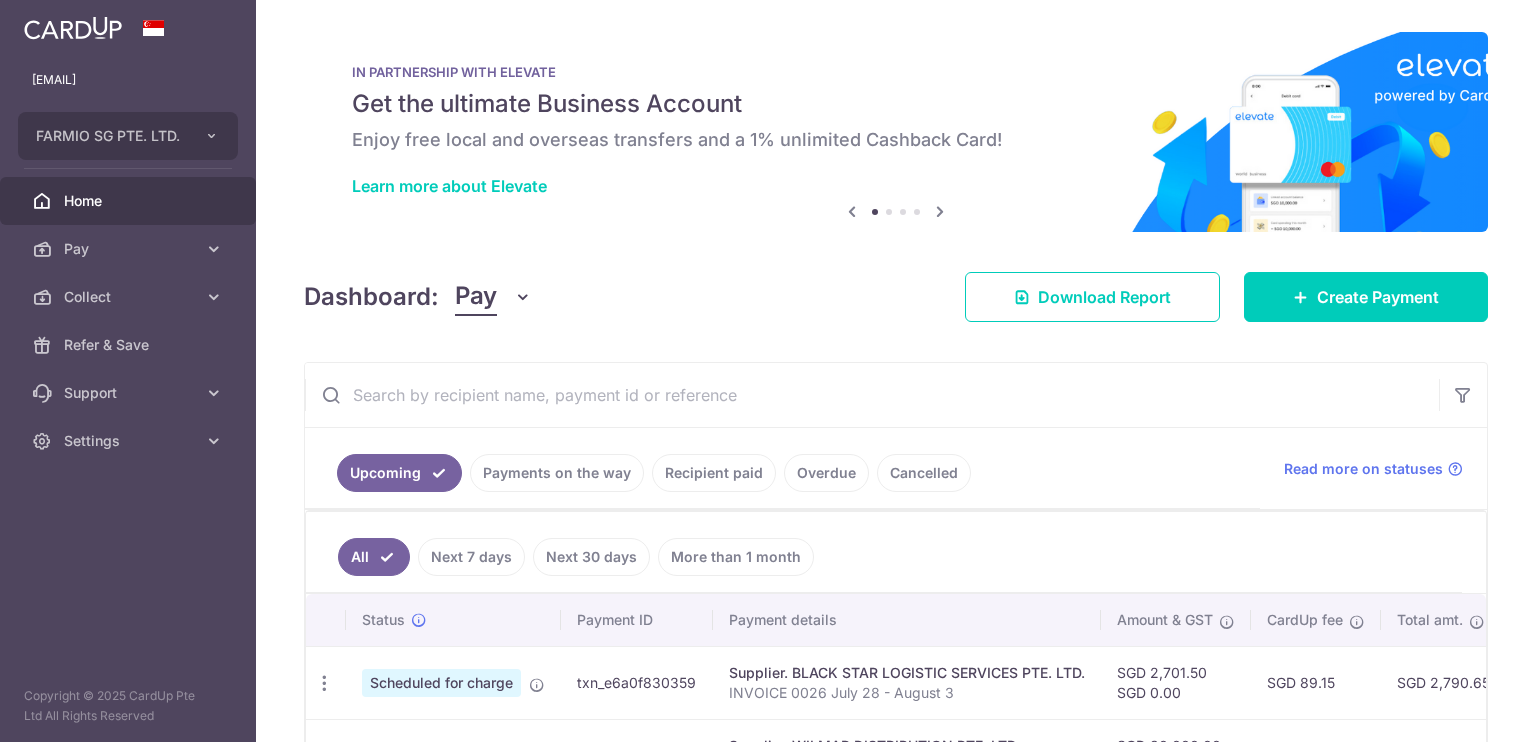 scroll, scrollTop: 0, scrollLeft: 0, axis: both 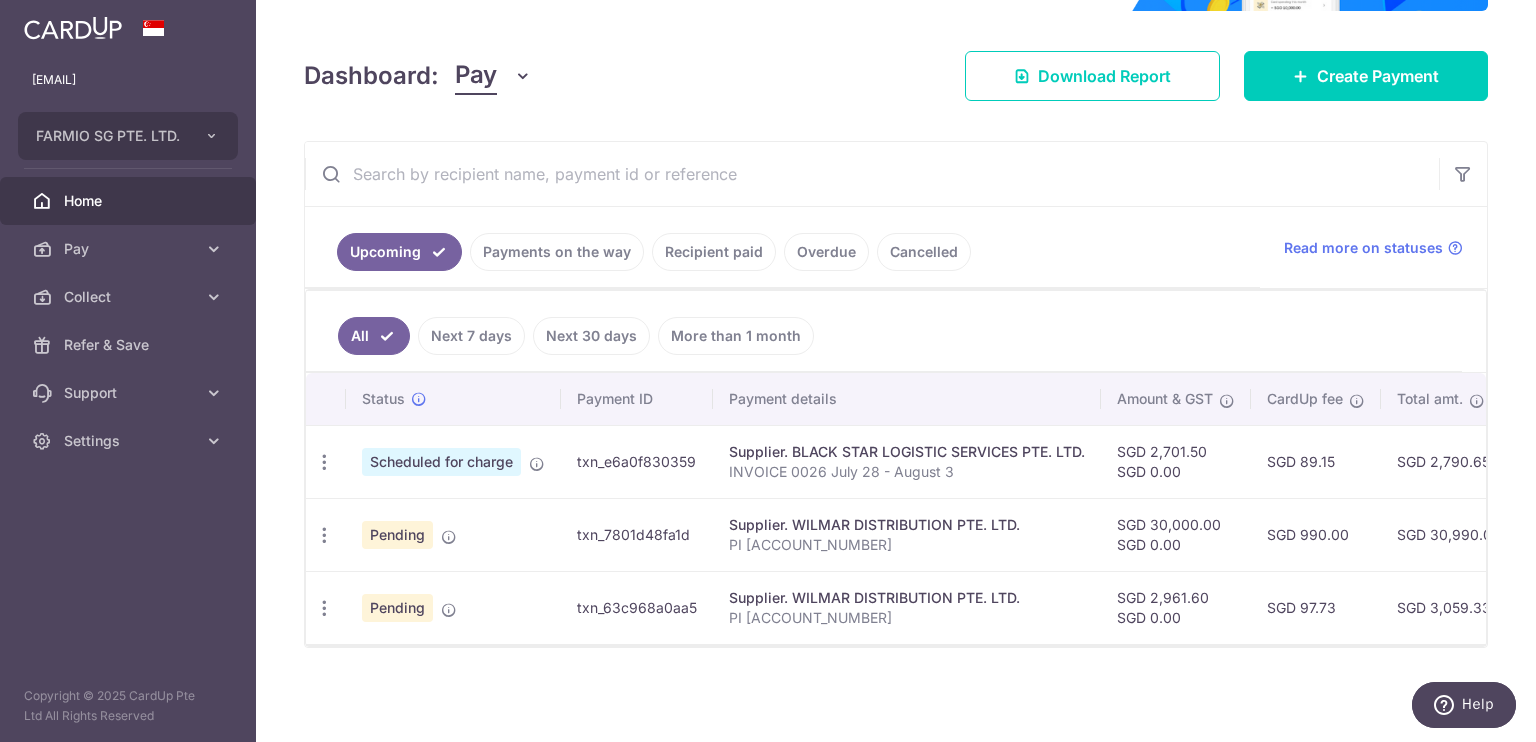 drag, startPoint x: 566, startPoint y: 525, endPoint x: 691, endPoint y: 520, distance: 125.09996 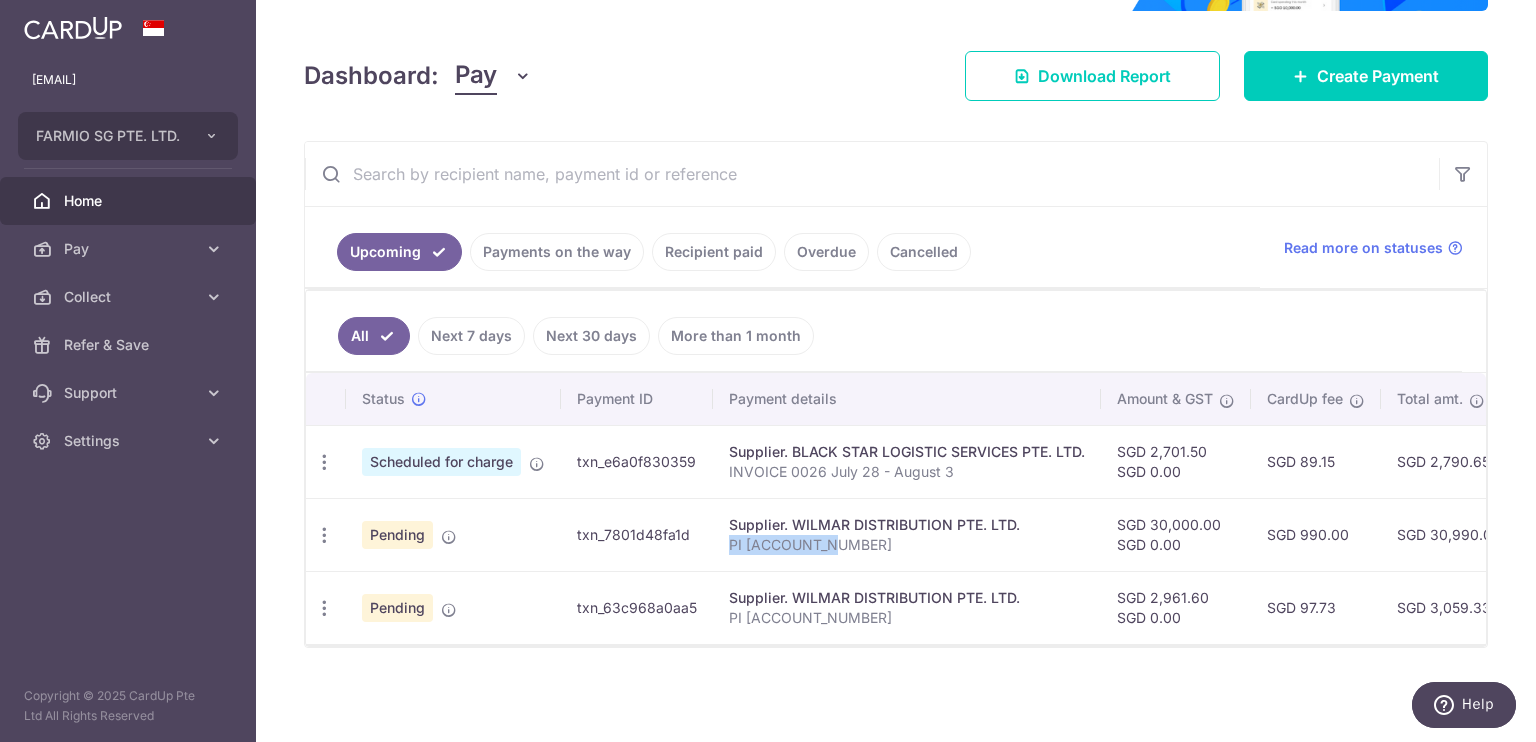 drag, startPoint x: 723, startPoint y: 531, endPoint x: 855, endPoint y: 538, distance: 132.18547 